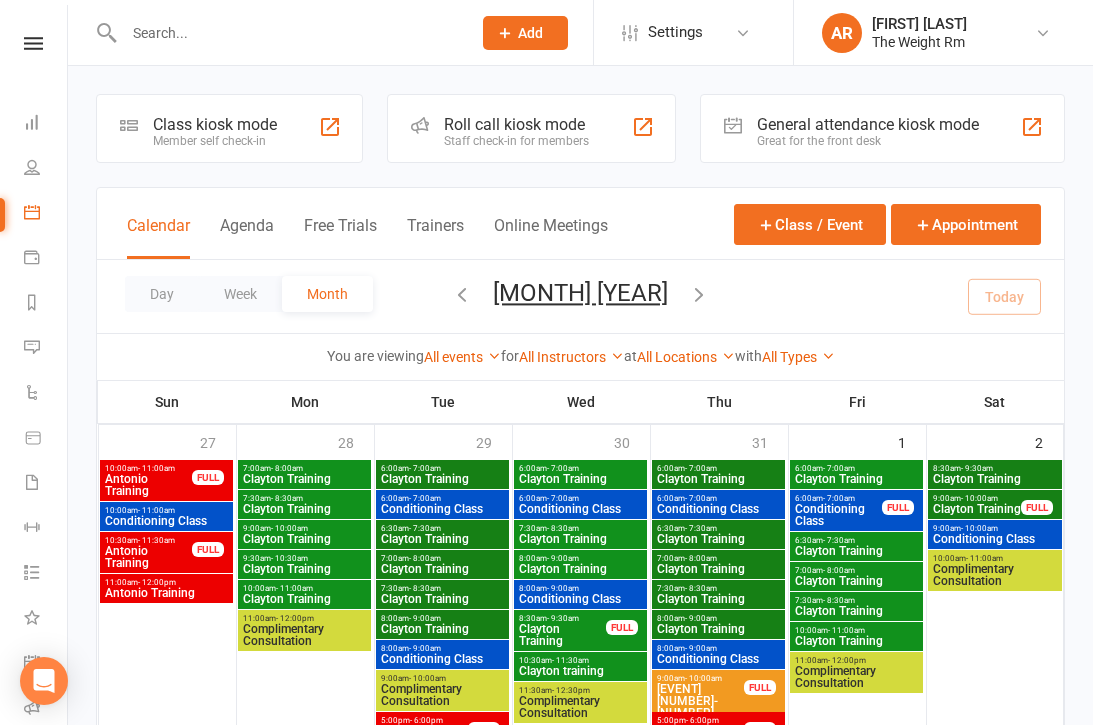 scroll, scrollTop: 535, scrollLeft: 0, axis: vertical 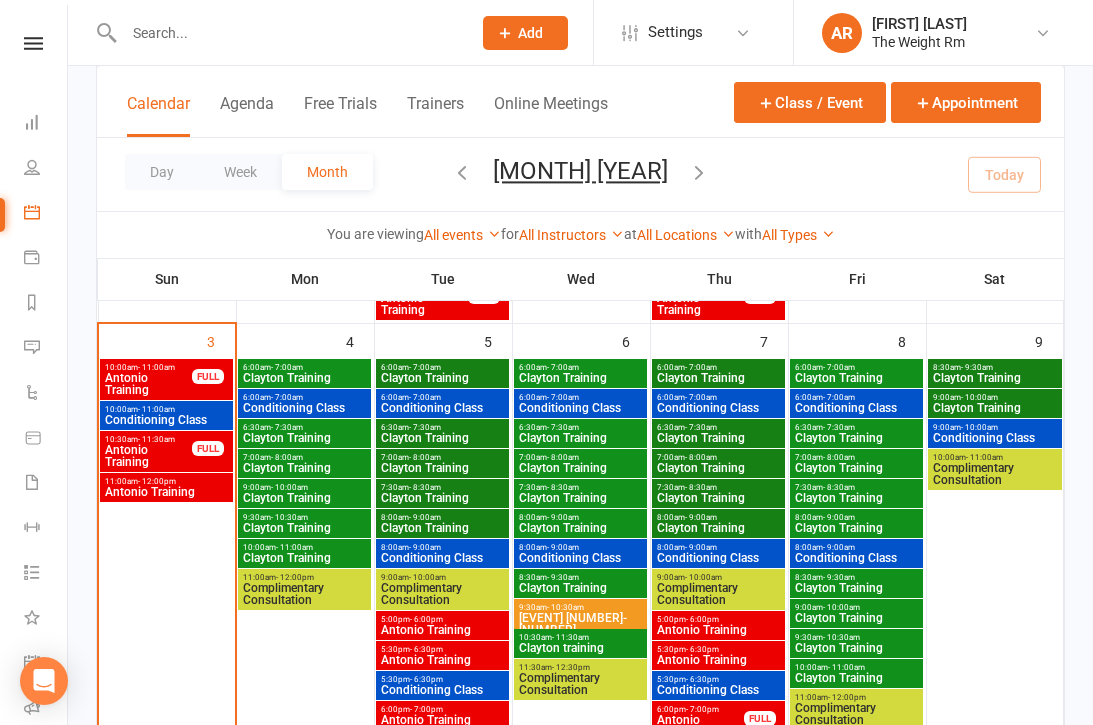 click on "Antonio Training" at bounding box center [148, 456] 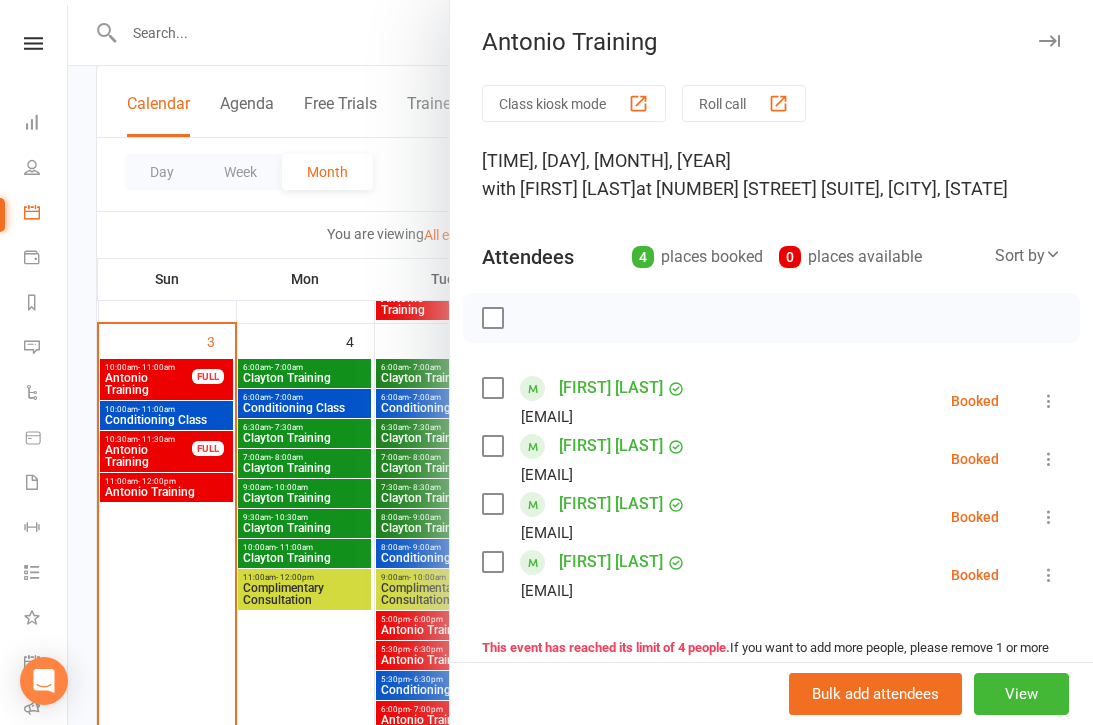 click at bounding box center (580, 362) 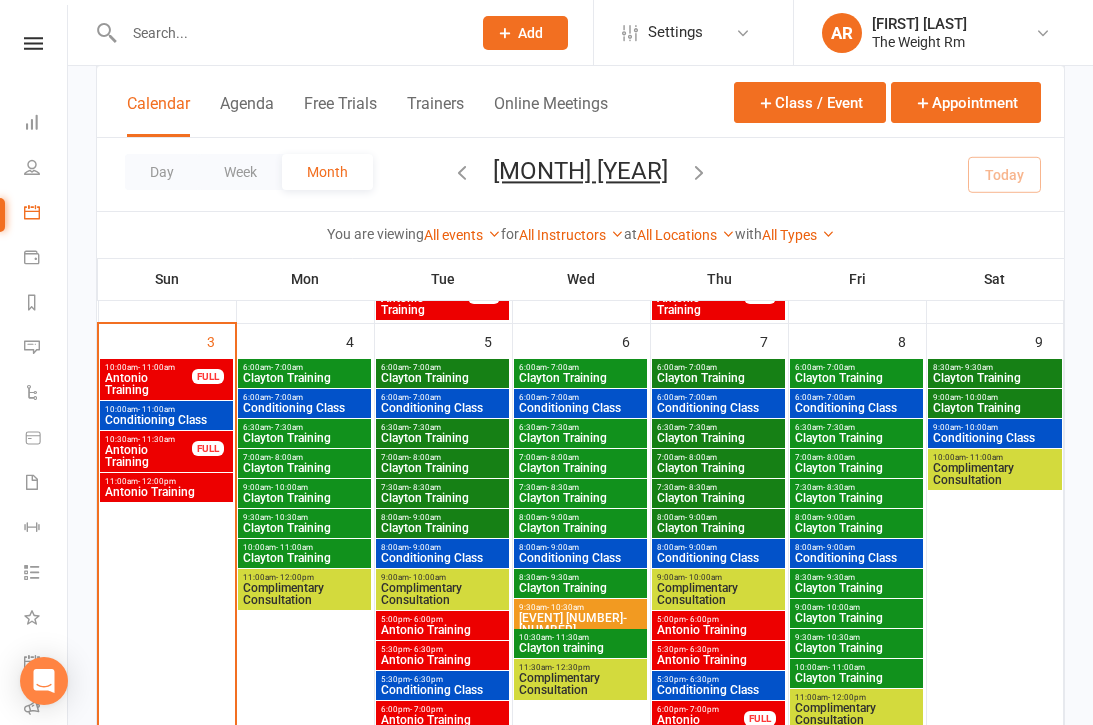 click on "Welcome, [FIRST] [LAST]" at bounding box center (166, 492) 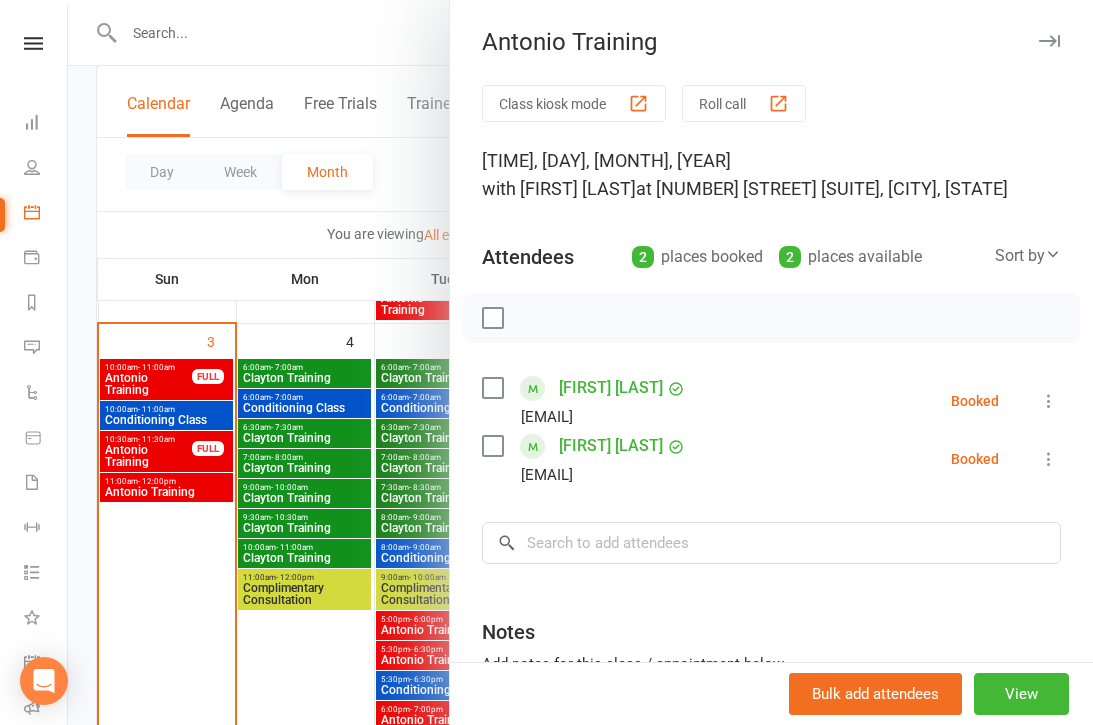 scroll, scrollTop: 519, scrollLeft: 0, axis: vertical 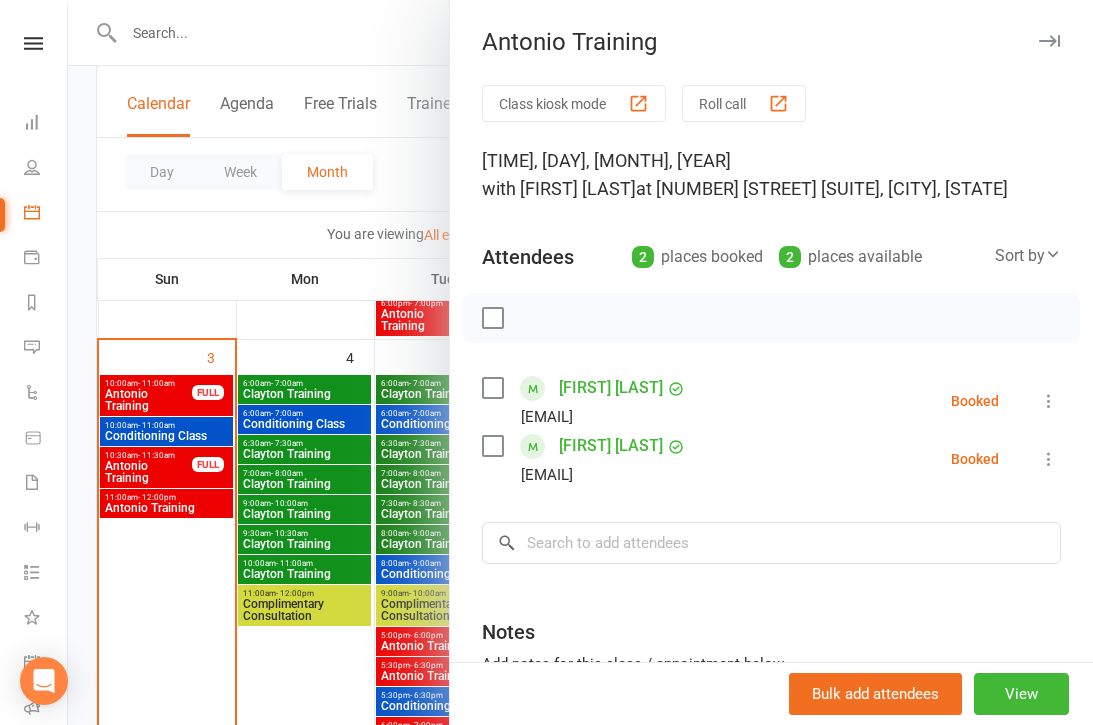 click on "Dashboard" at bounding box center (46, 124) 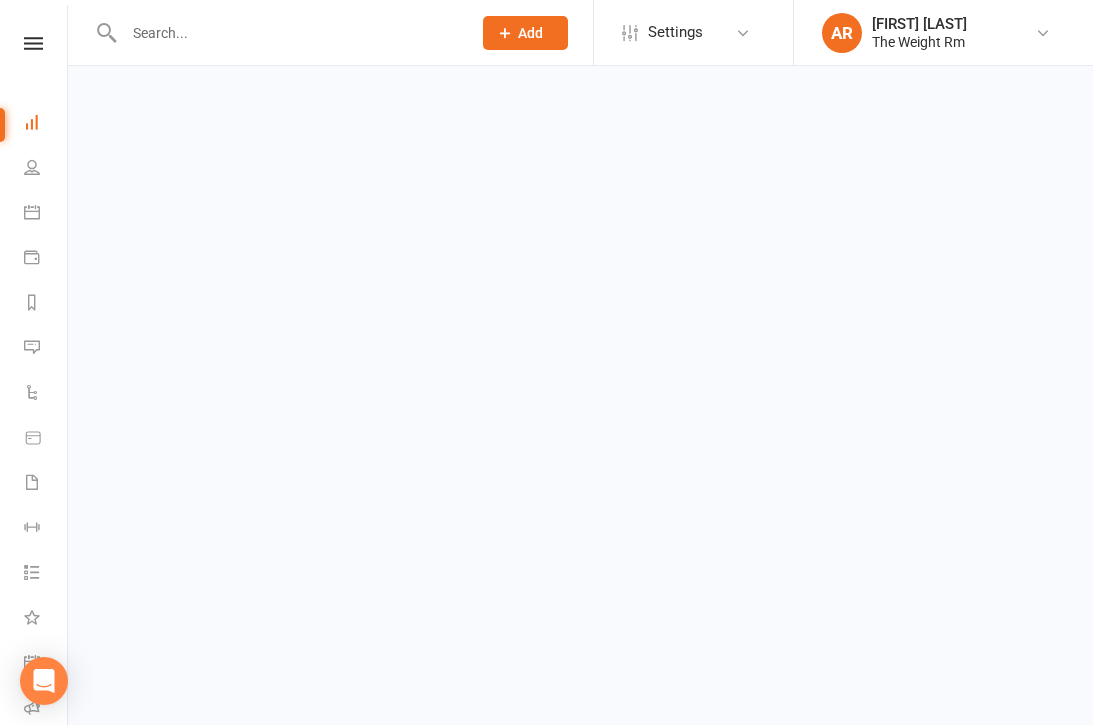 scroll, scrollTop: 0, scrollLeft: 0, axis: both 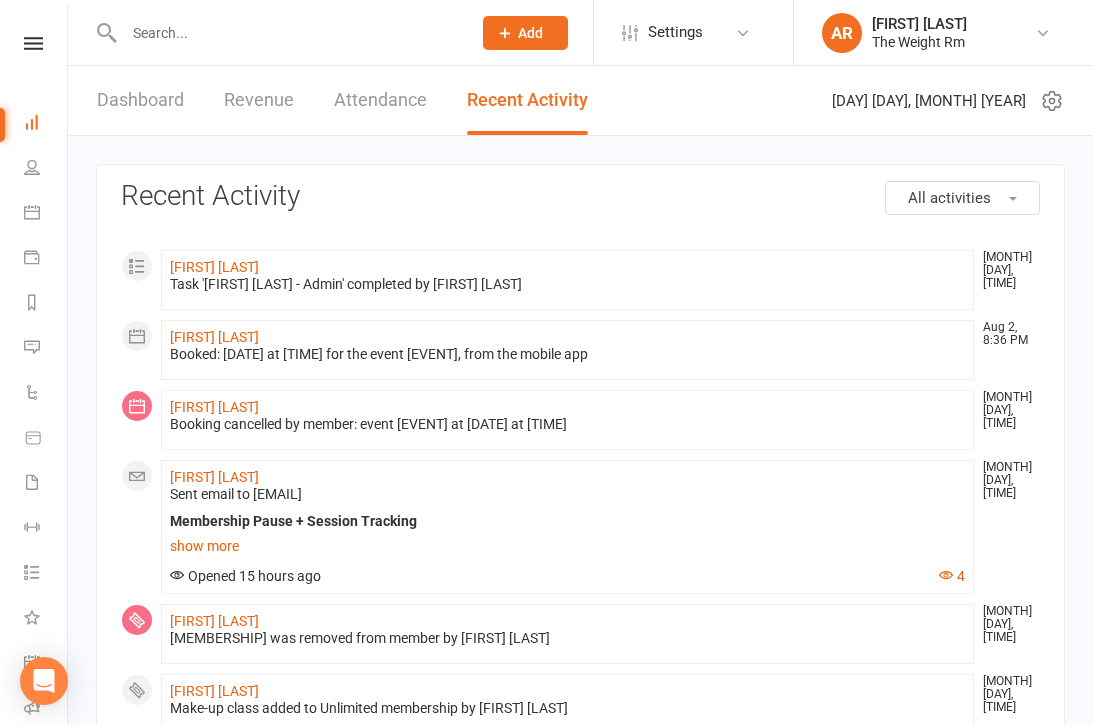 click on "Dashboard" at bounding box center [140, 100] 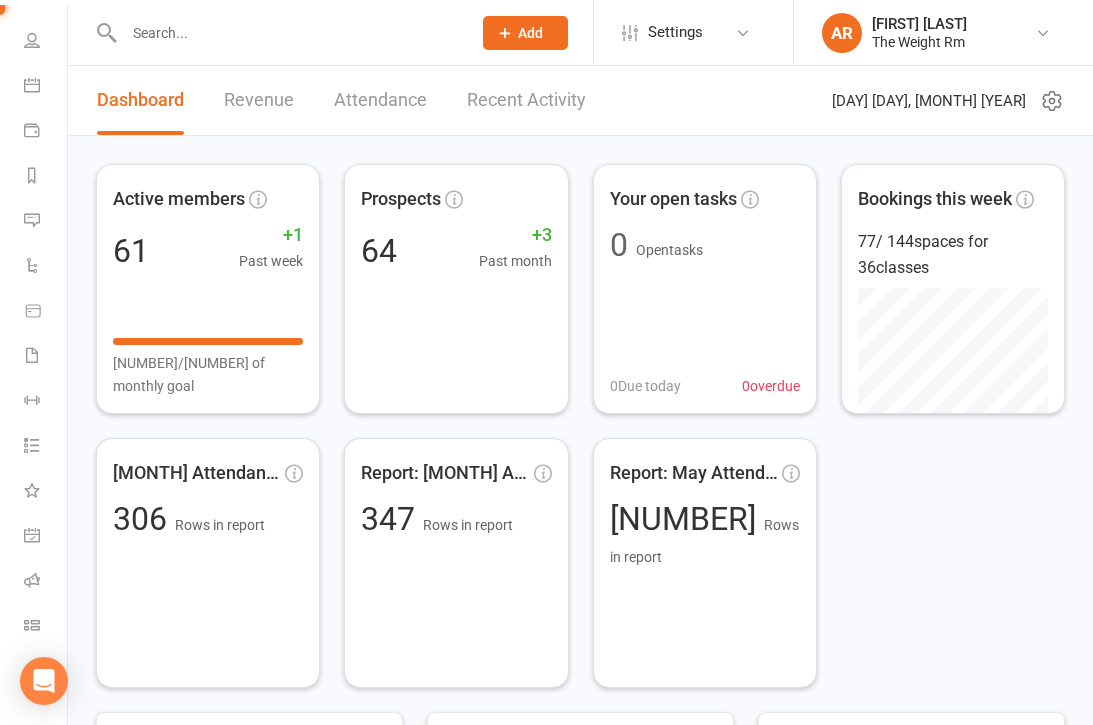 scroll, scrollTop: 127, scrollLeft: 0, axis: vertical 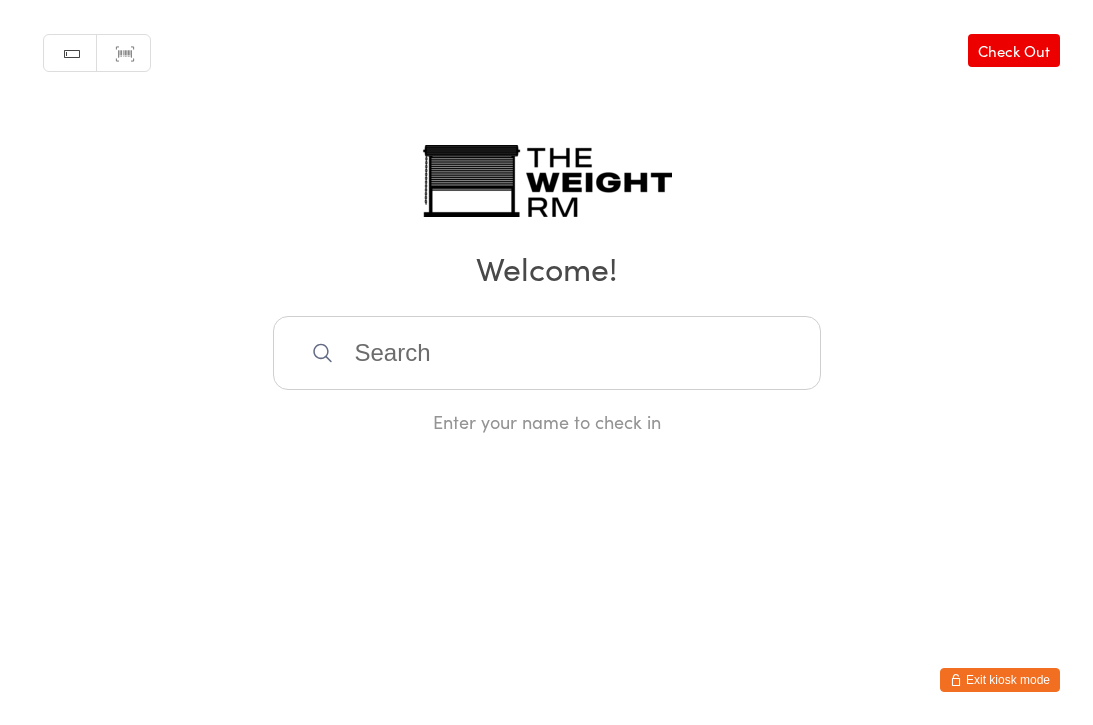 click on "Exit kiosk mode" at bounding box center (1000, 680) 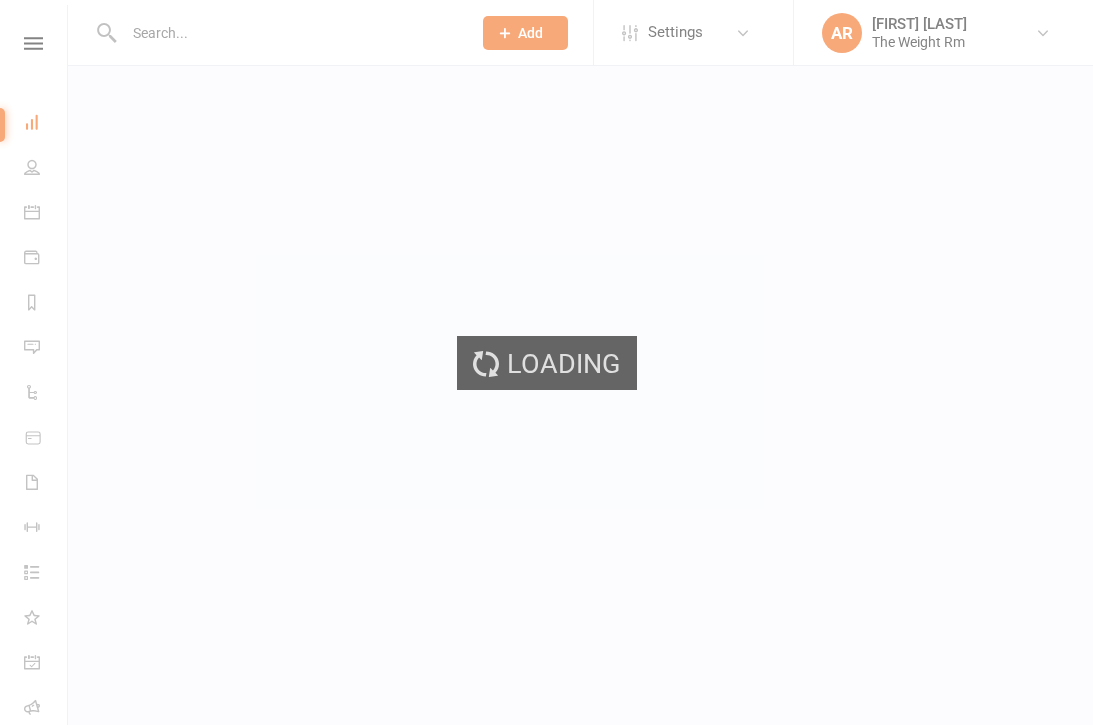 scroll, scrollTop: 0, scrollLeft: 0, axis: both 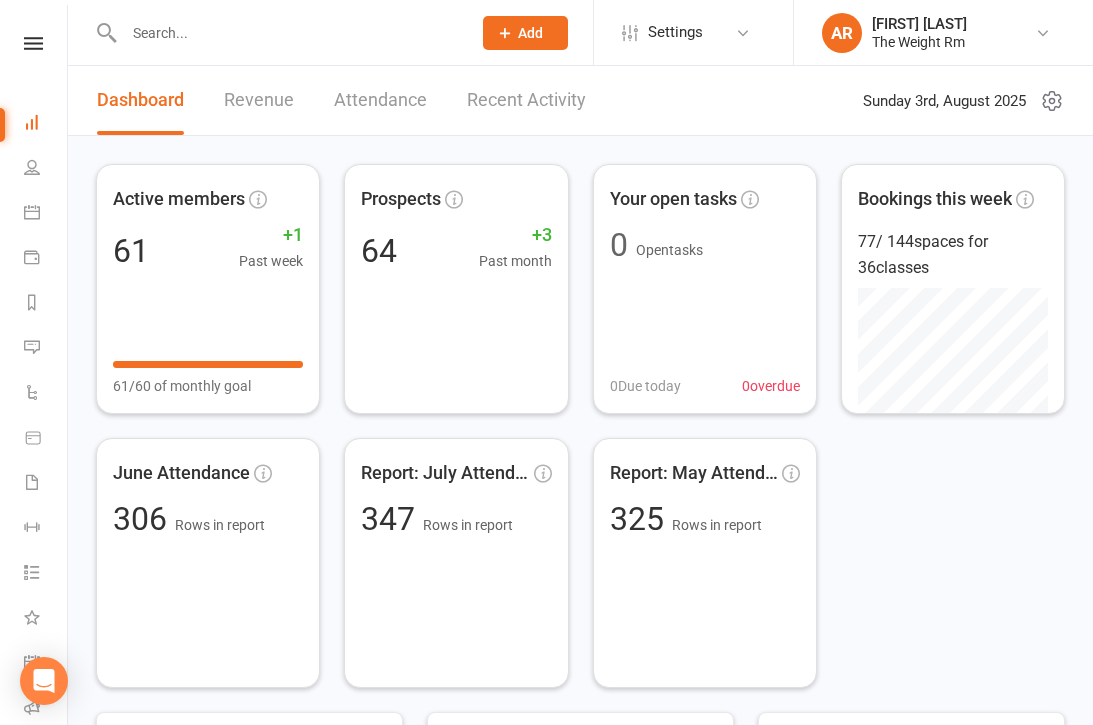 click on "Recent Activity" at bounding box center (526, 100) 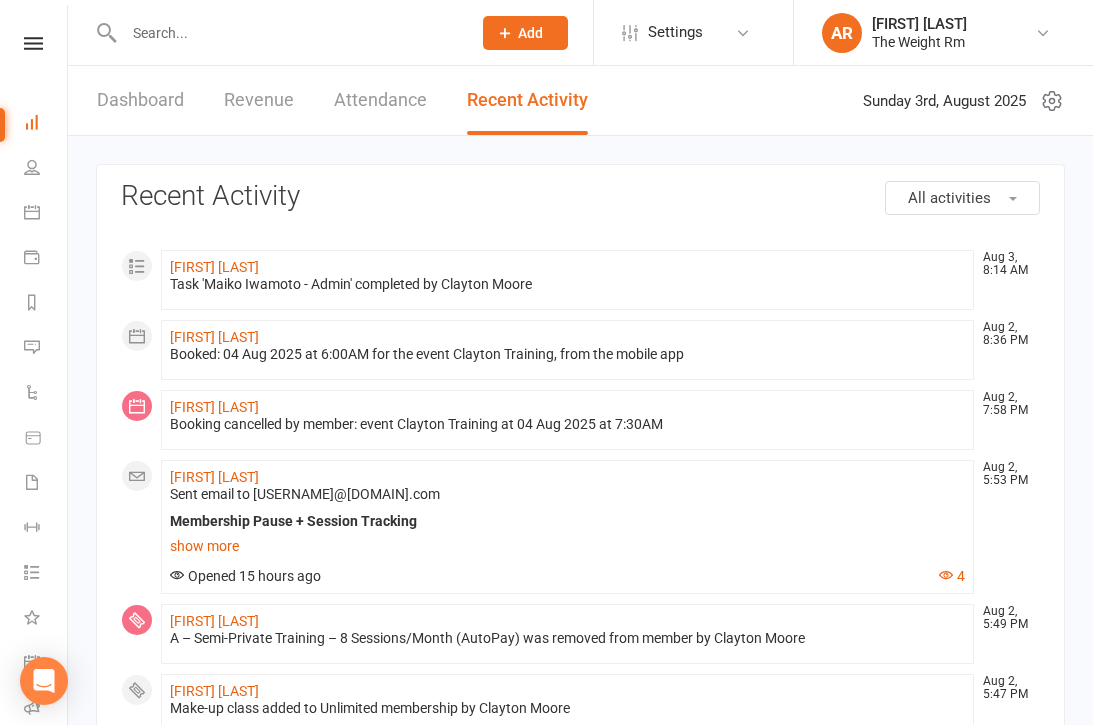 click at bounding box center (32, 212) 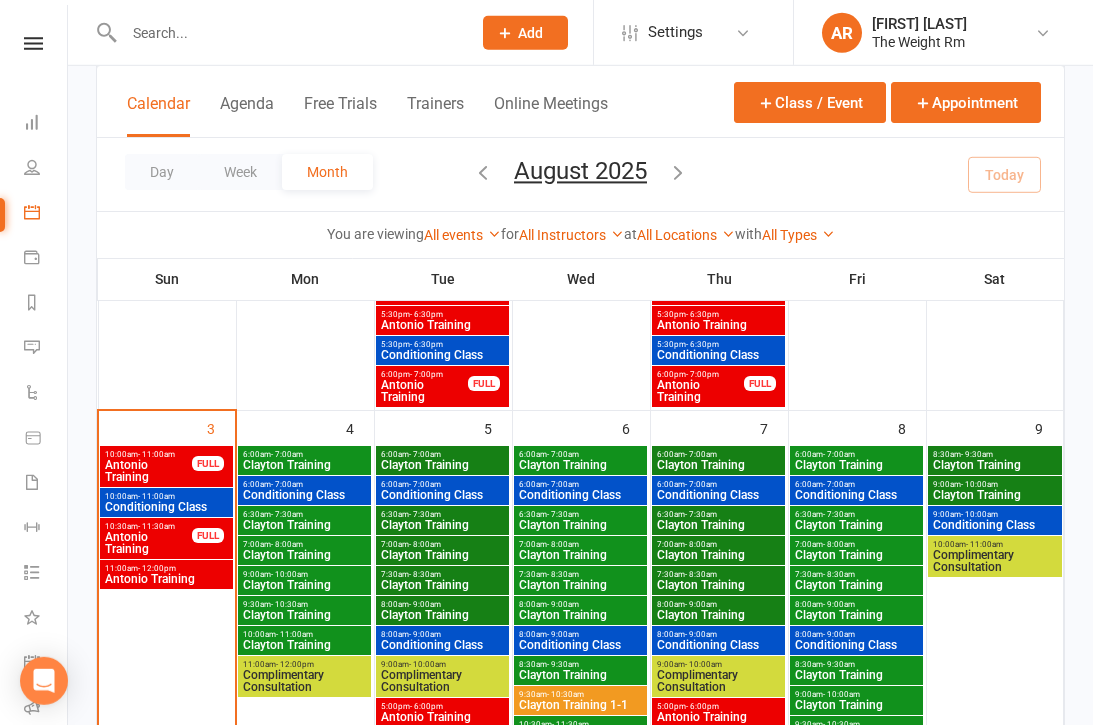 scroll, scrollTop: 449, scrollLeft: 0, axis: vertical 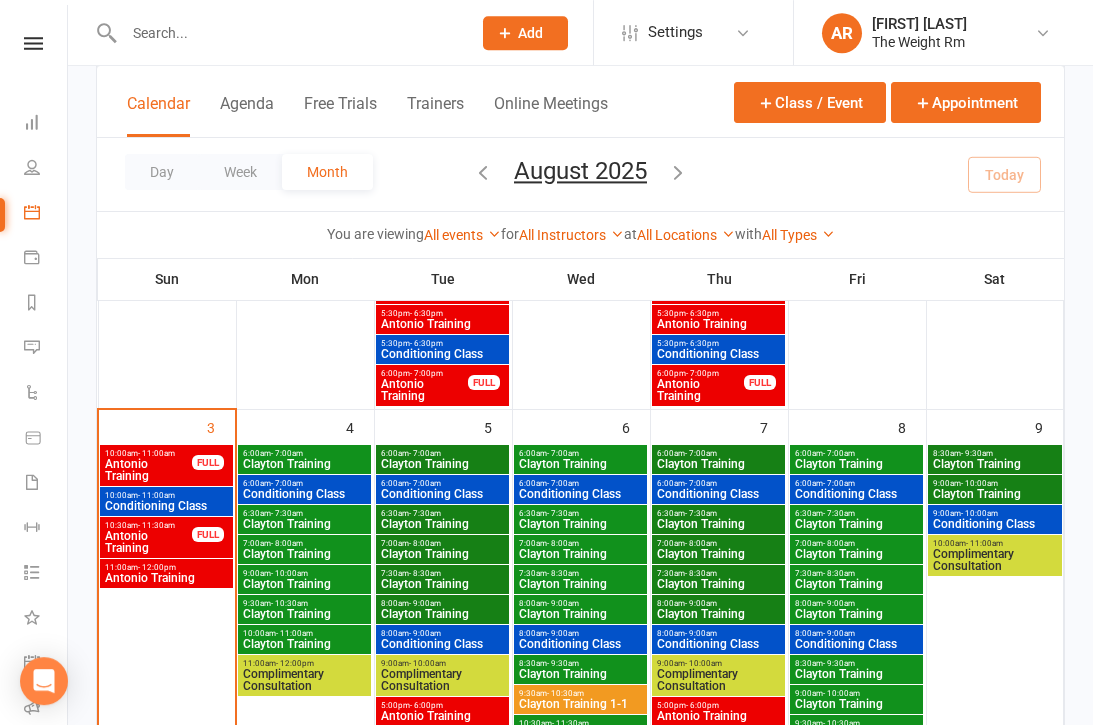 click on "Clayton Training" at bounding box center (304, 464) 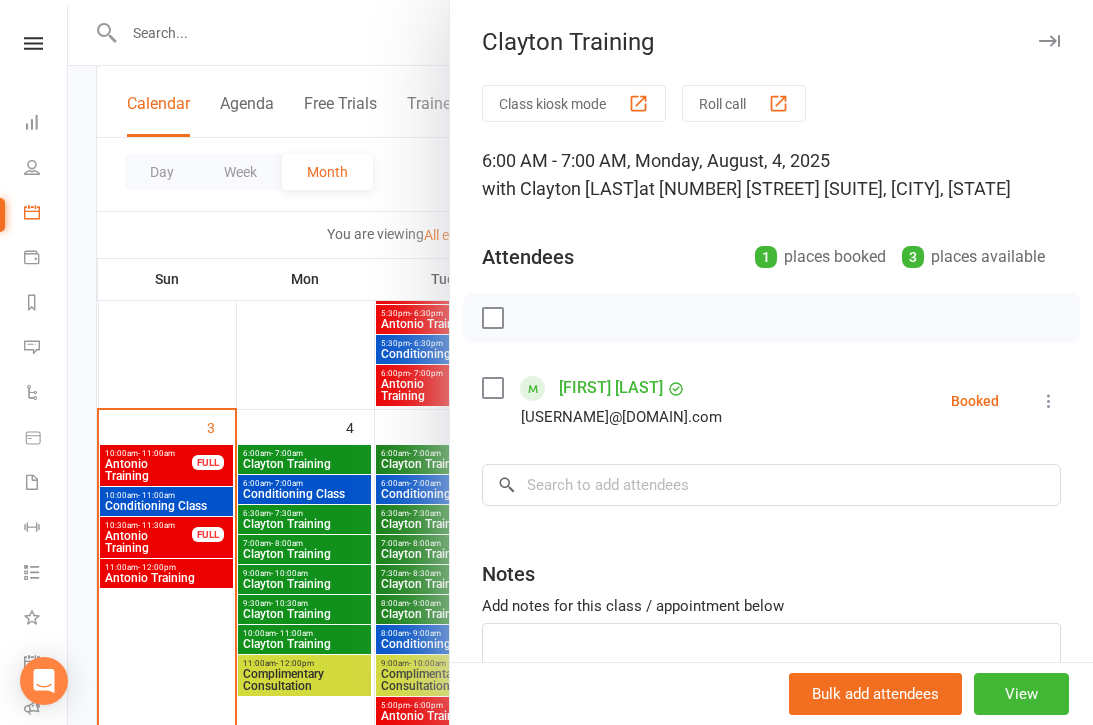 click at bounding box center (580, 362) 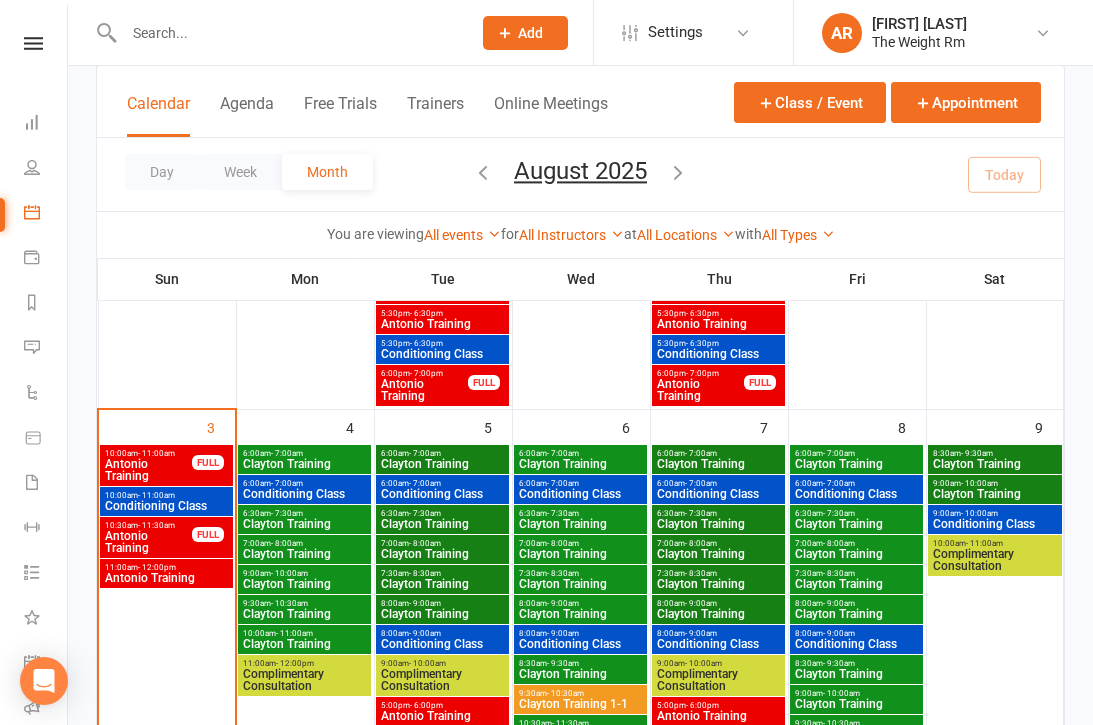 click on "Conditioning Class" at bounding box center (304, 494) 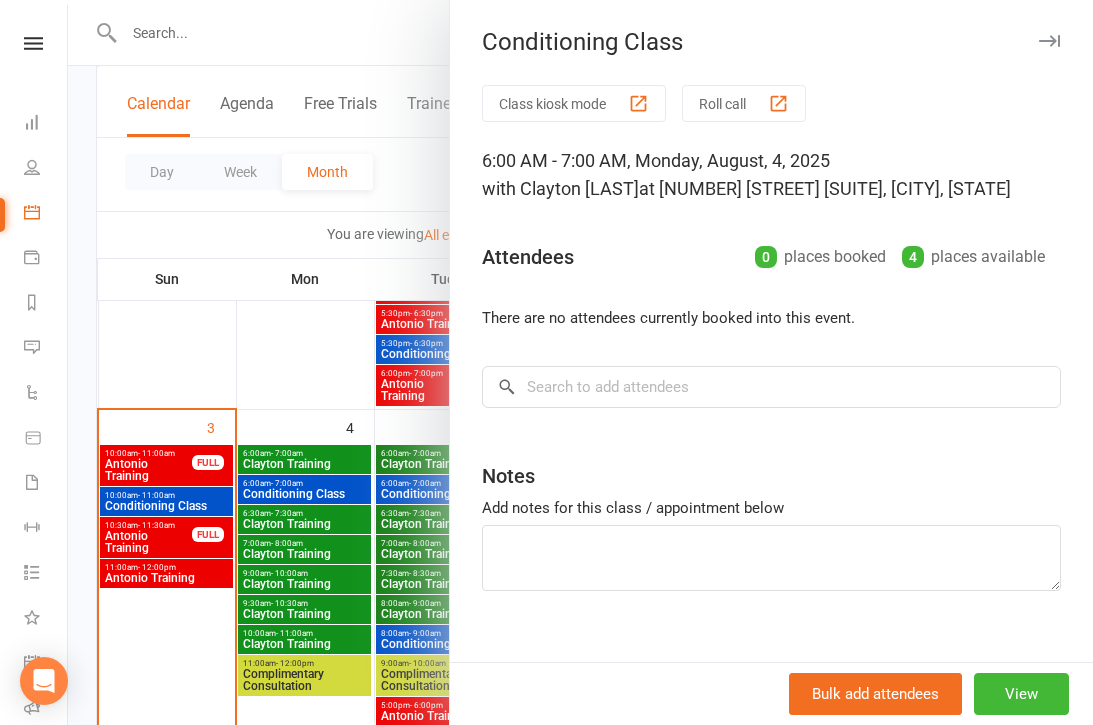 click at bounding box center [580, 362] 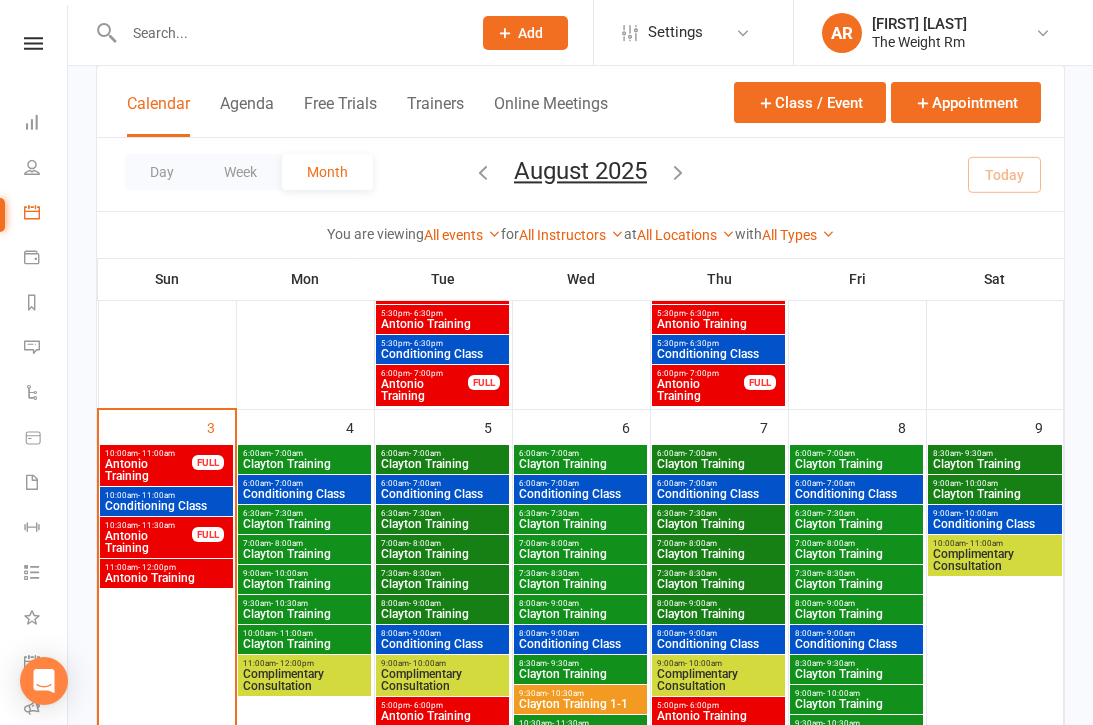 click on "Clayton Training" at bounding box center (304, 524) 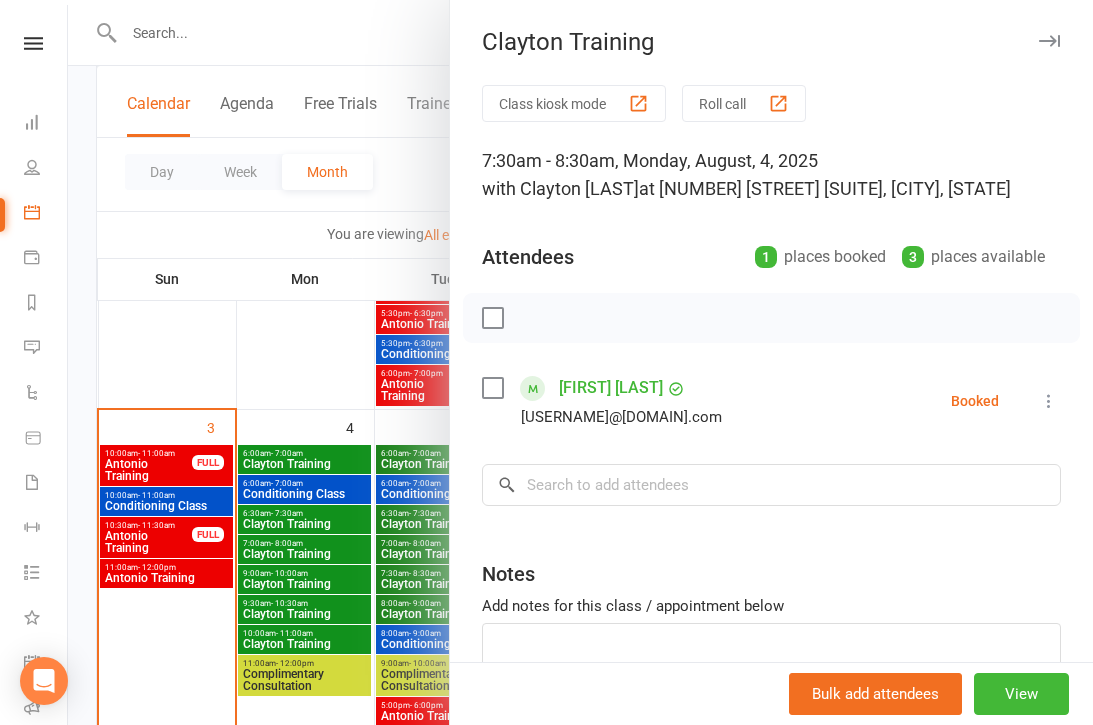 click at bounding box center (580, 362) 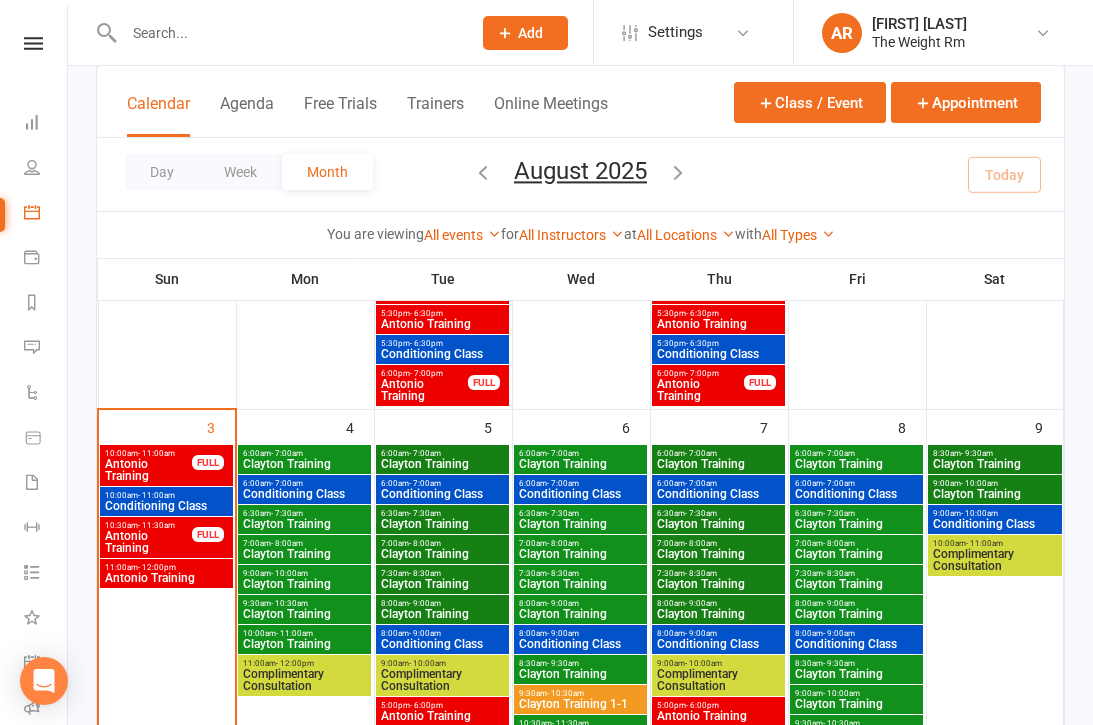 click on "Clayton Training" at bounding box center [304, 554] 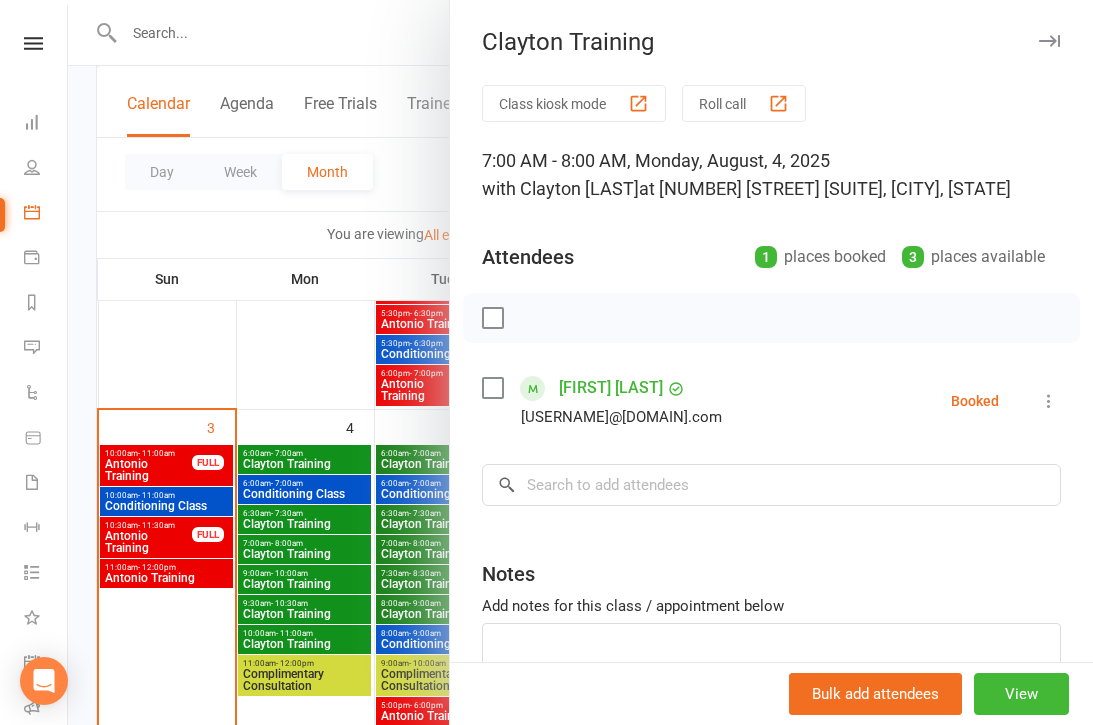 click at bounding box center [580, 362] 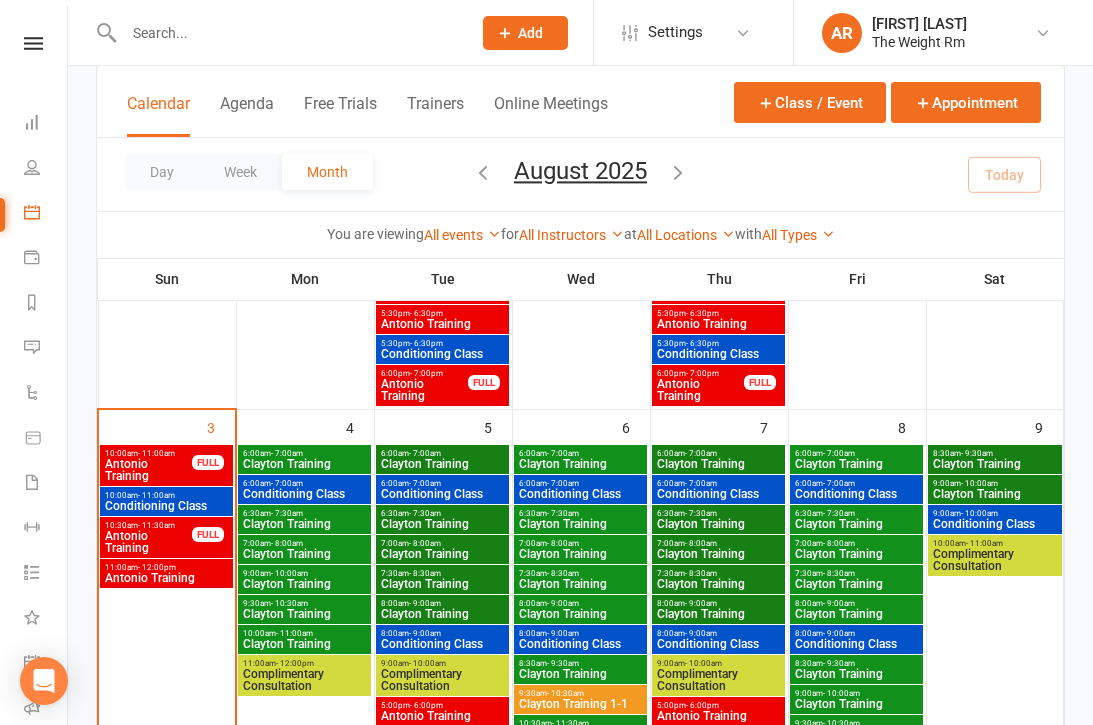 click at bounding box center [32, 662] 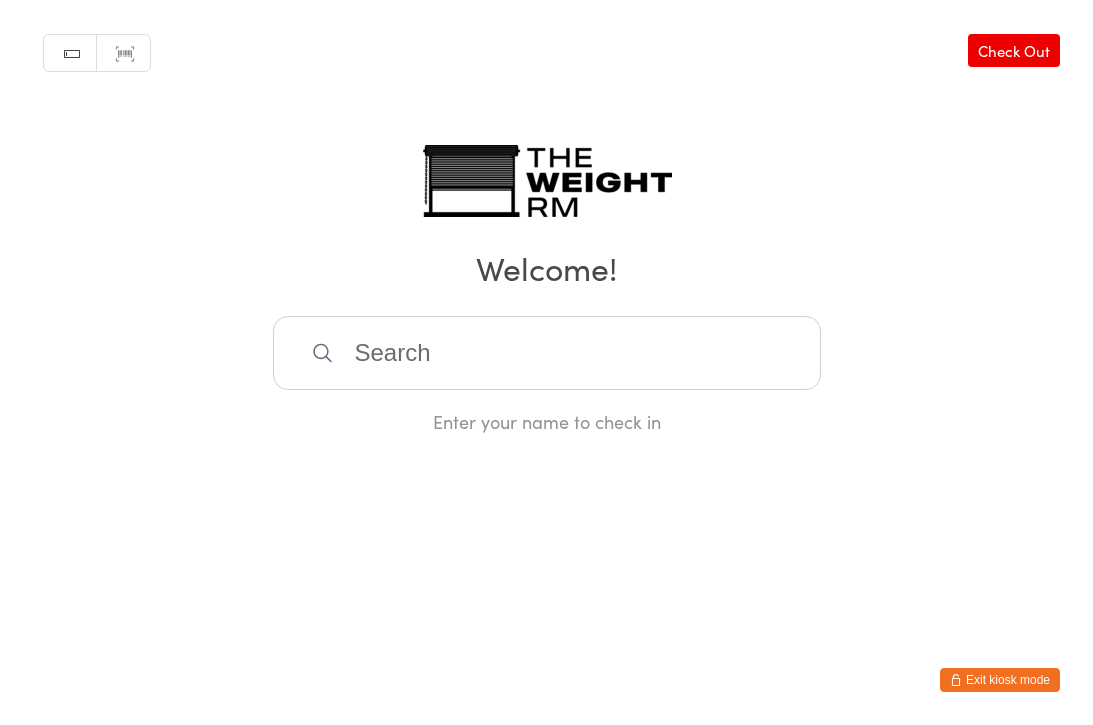 scroll, scrollTop: 0, scrollLeft: 0, axis: both 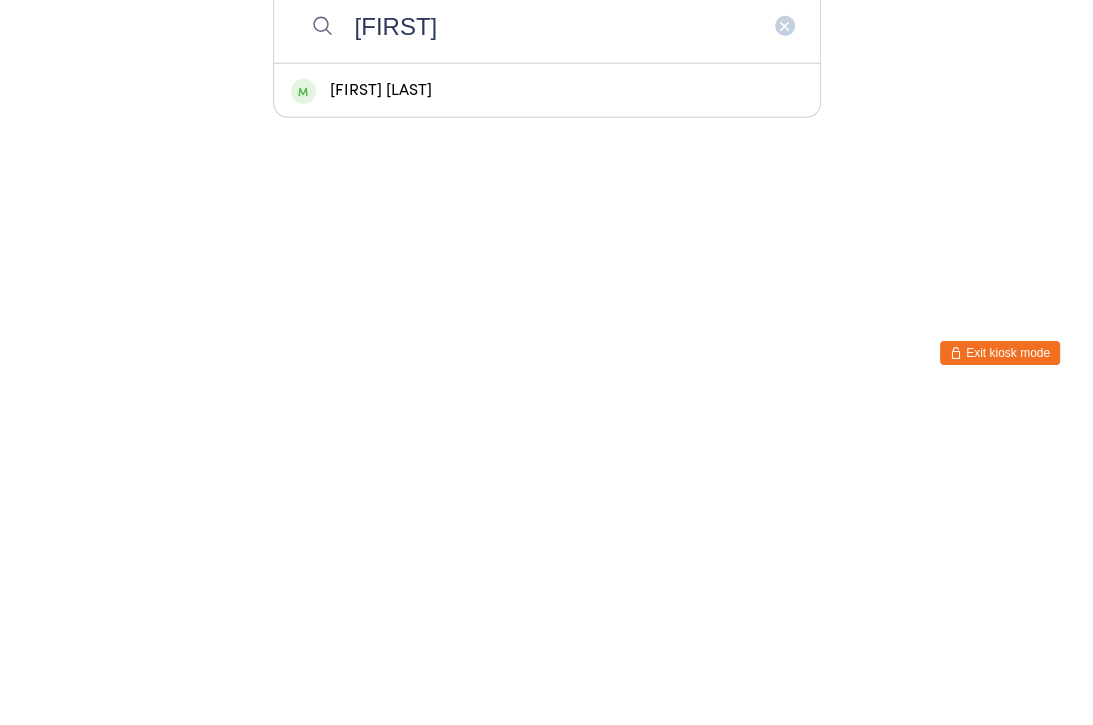 type on "[FIRST]" 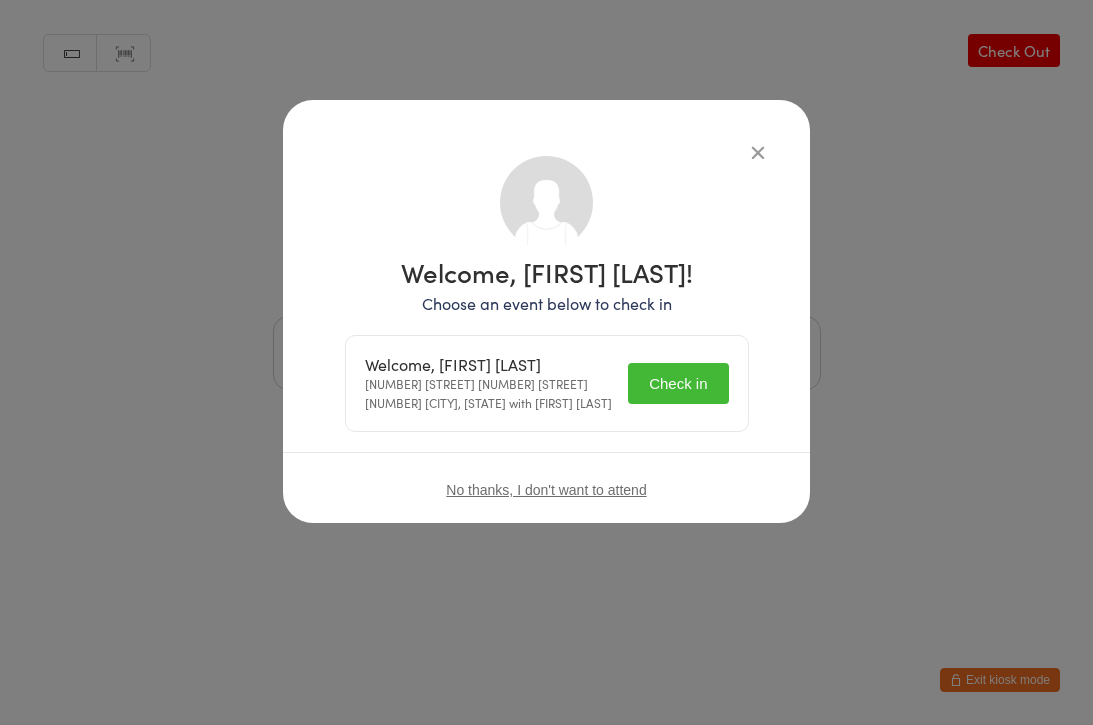 click on "Check in" at bounding box center [678, 383] 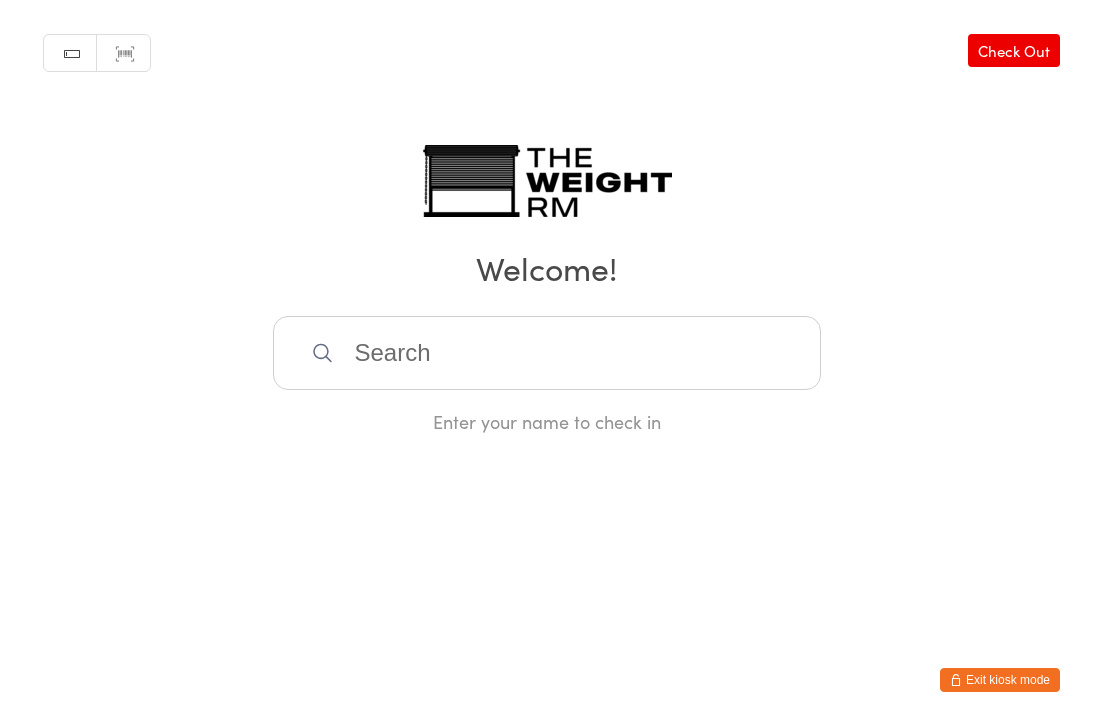 click at bounding box center [547, 353] 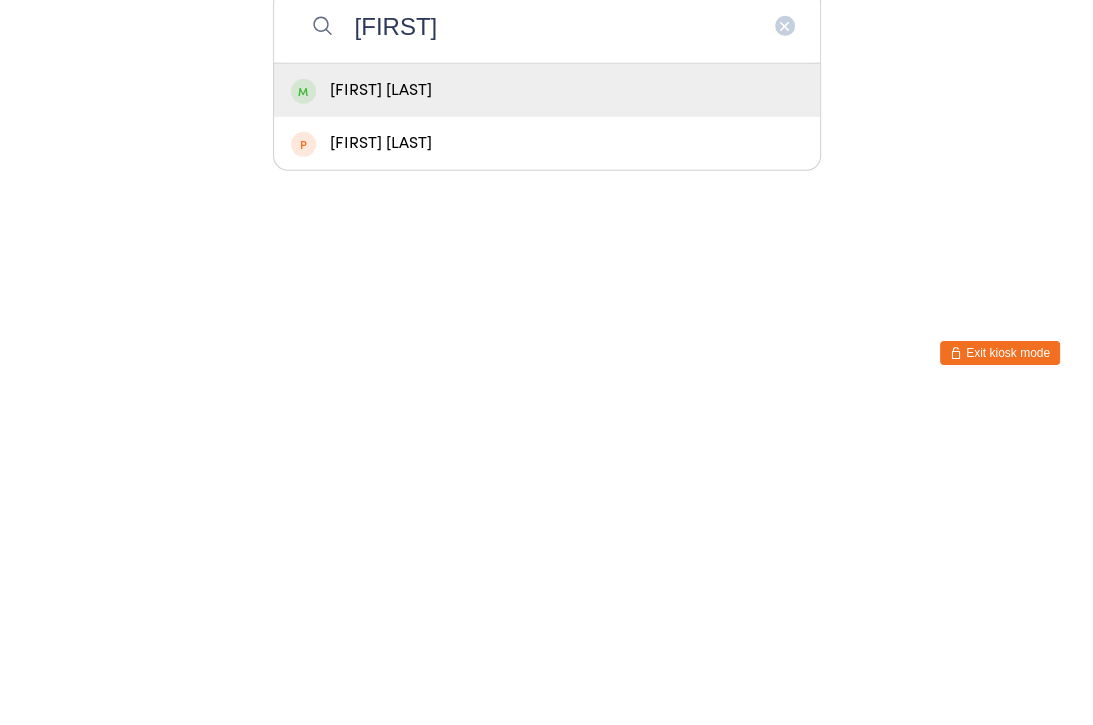 type on "[FIRST]" 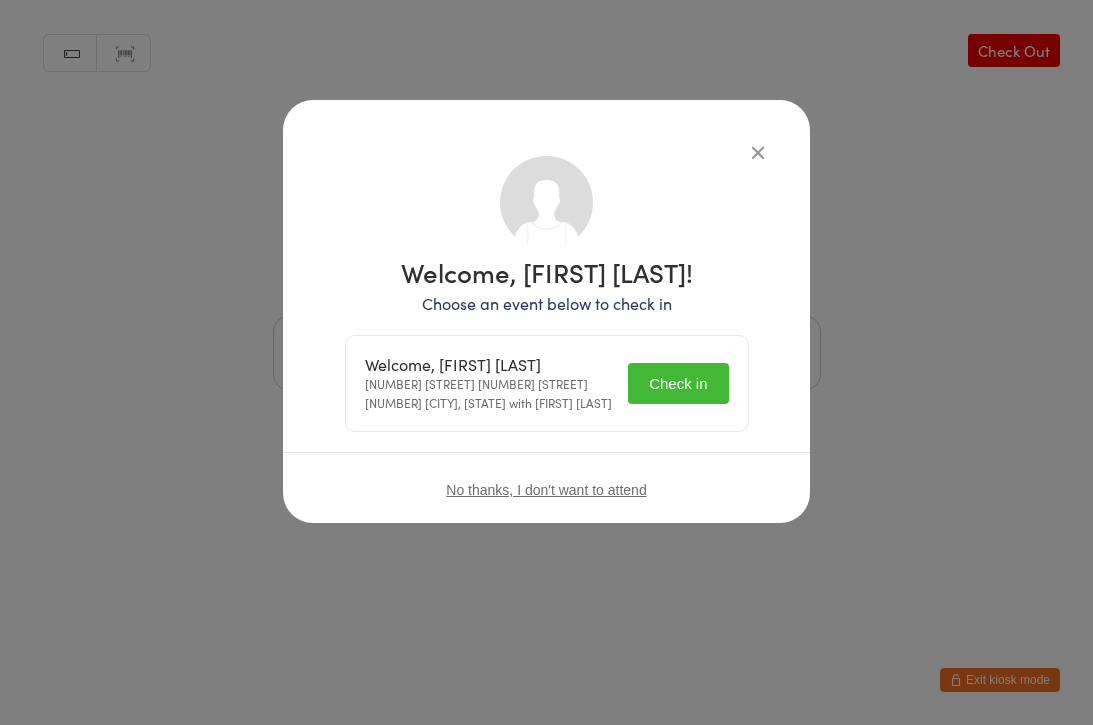 click on "Check in" at bounding box center (678, 383) 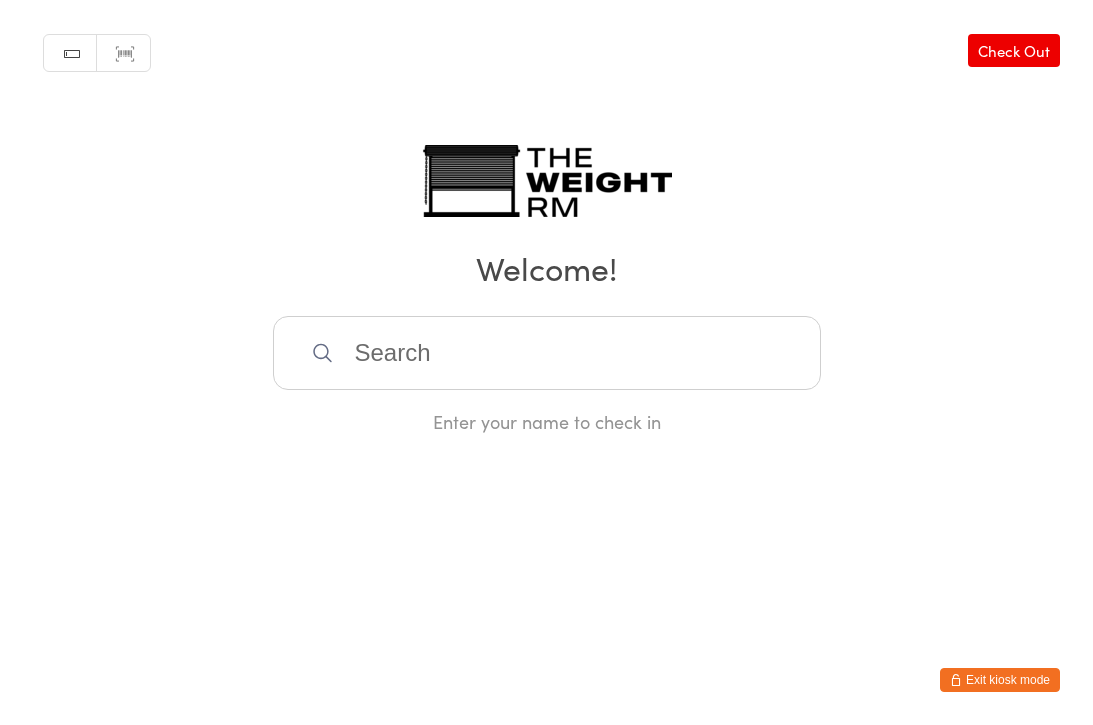 click at bounding box center (547, 353) 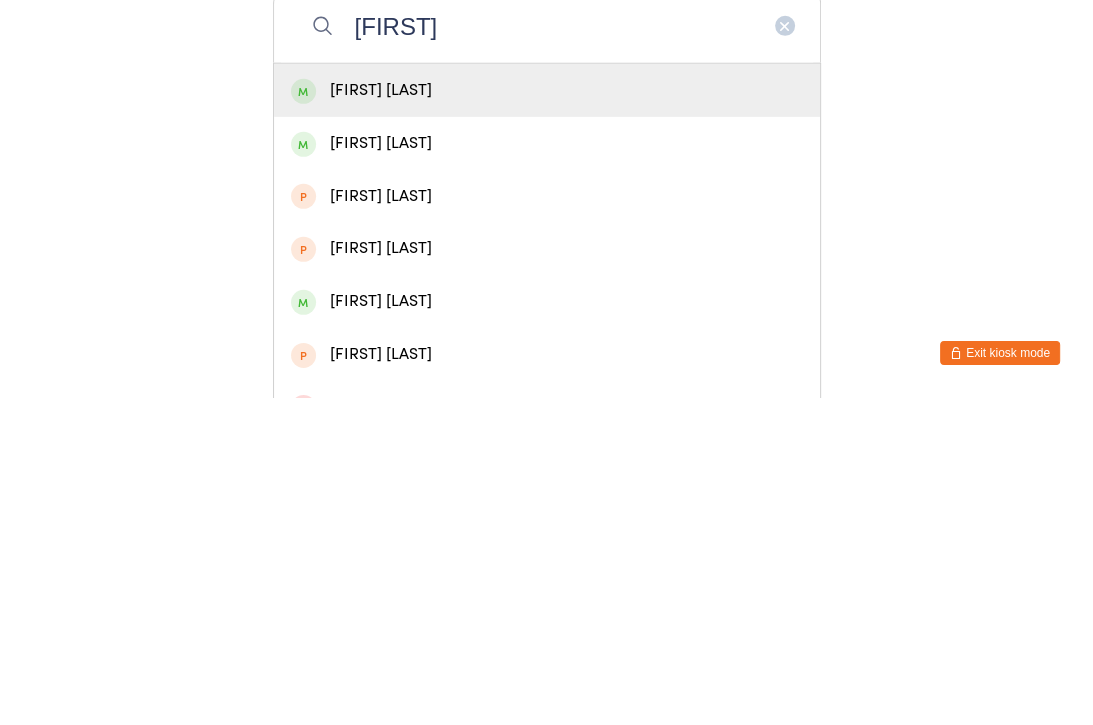 type on "[FIRST]" 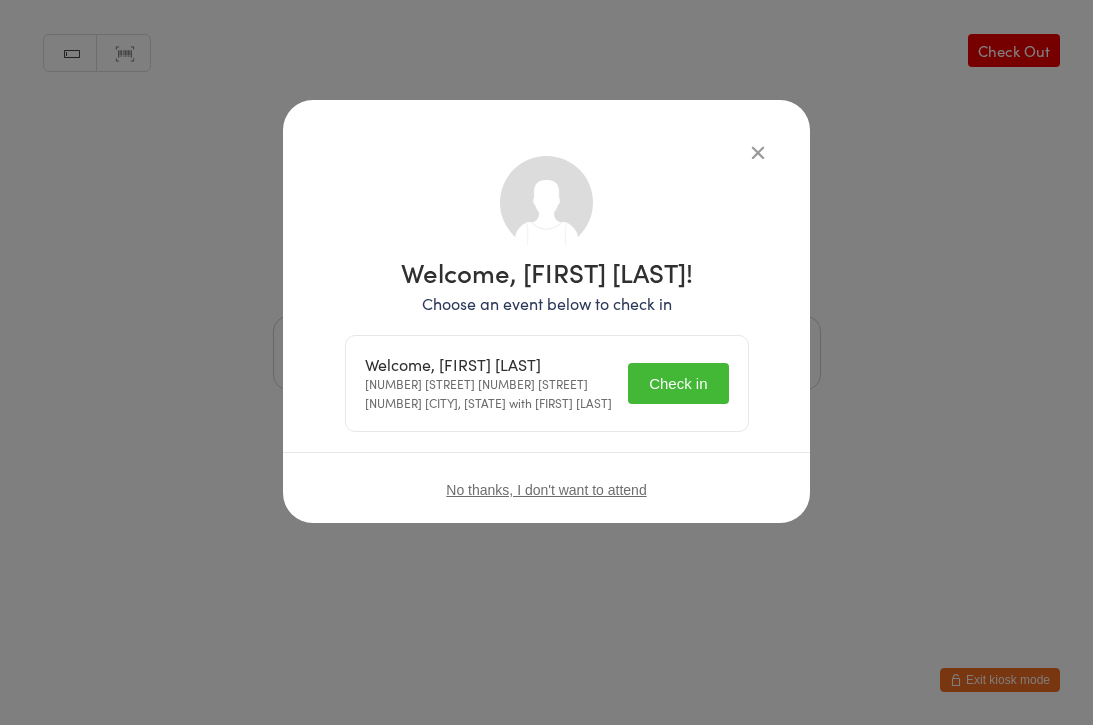 click on "Check in" at bounding box center (678, 383) 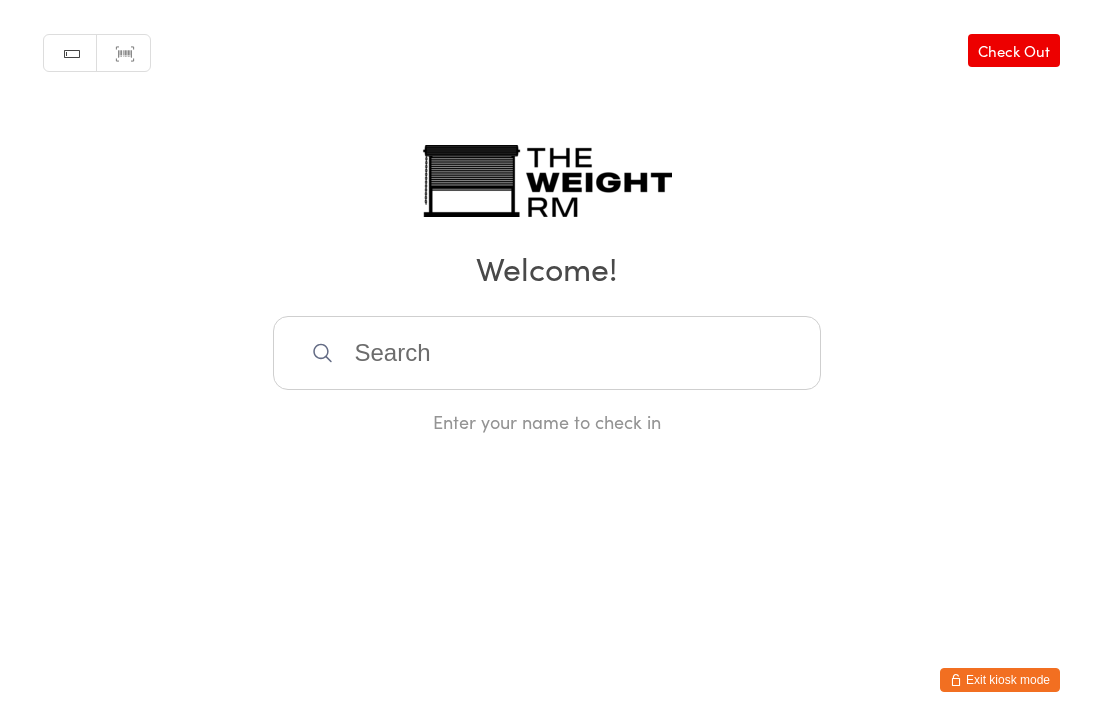 click at bounding box center [547, 353] 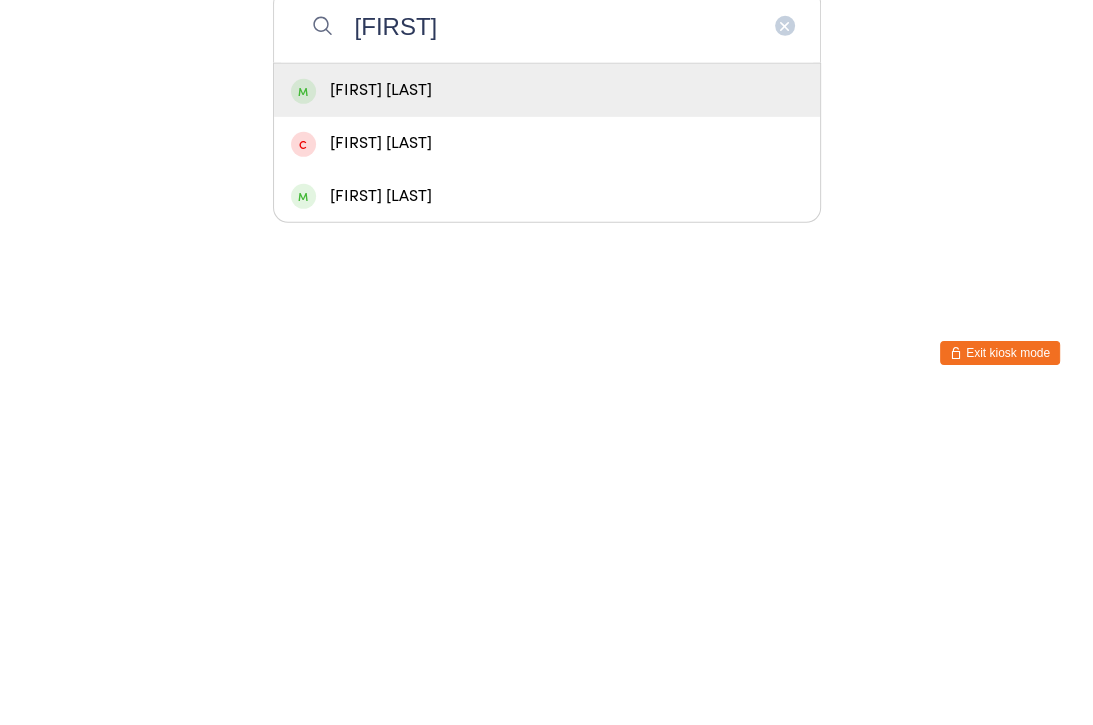 type on "[FIRST]" 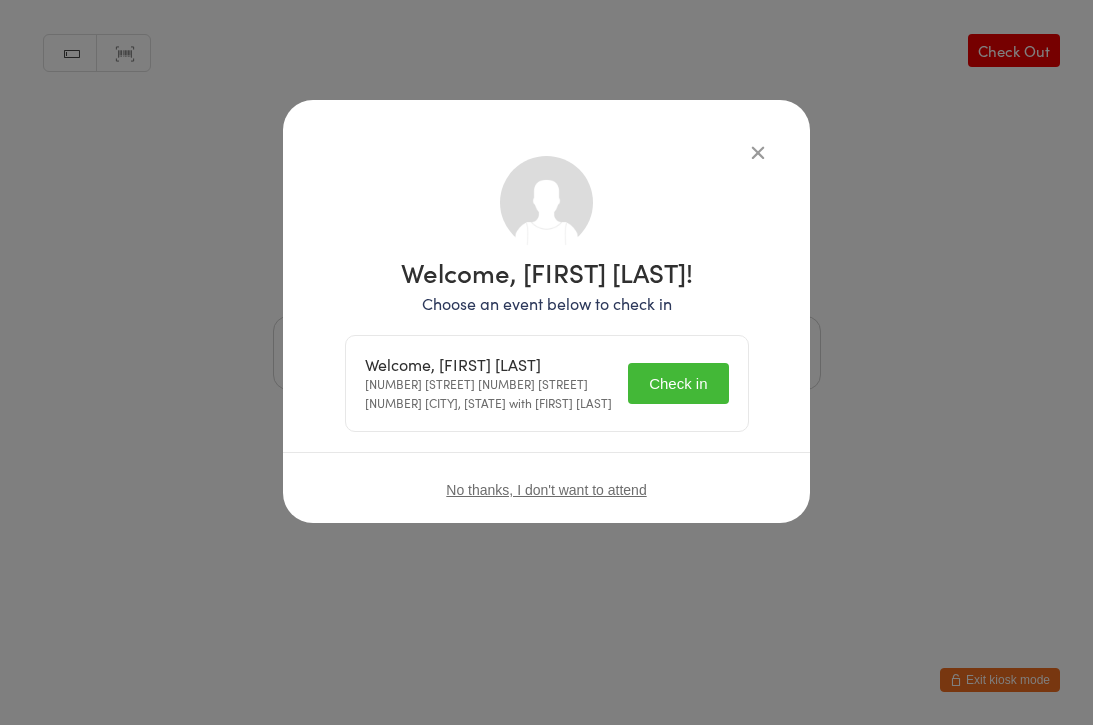 click on "Check in" at bounding box center (678, 383) 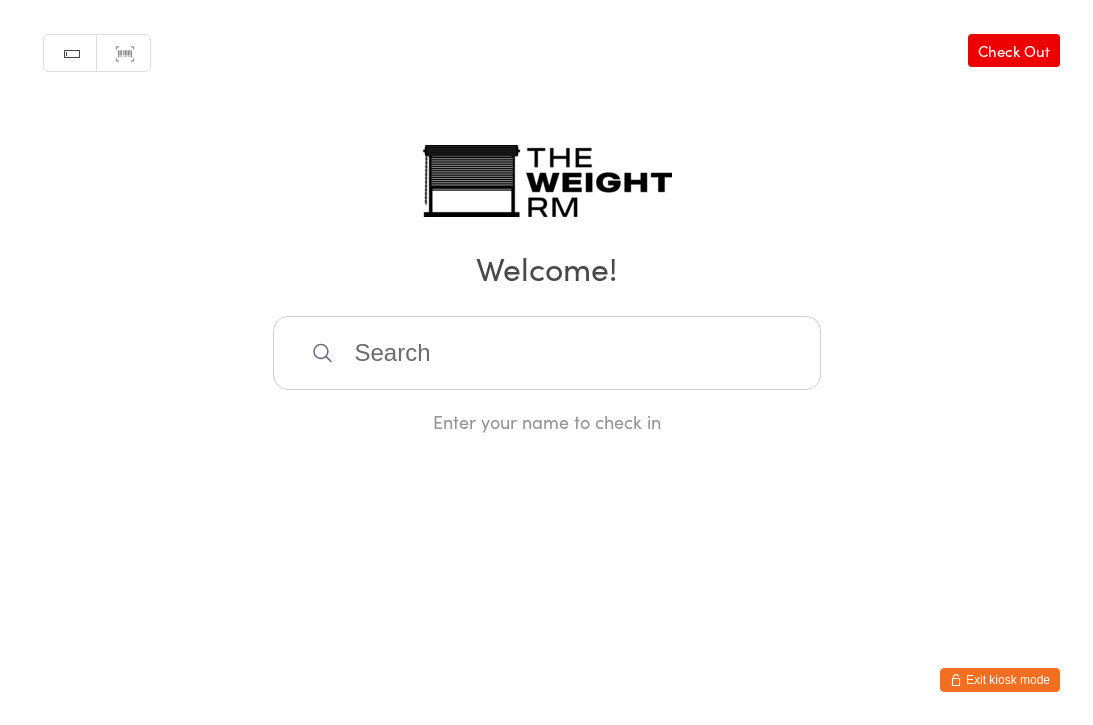 click at bounding box center (547, 353) 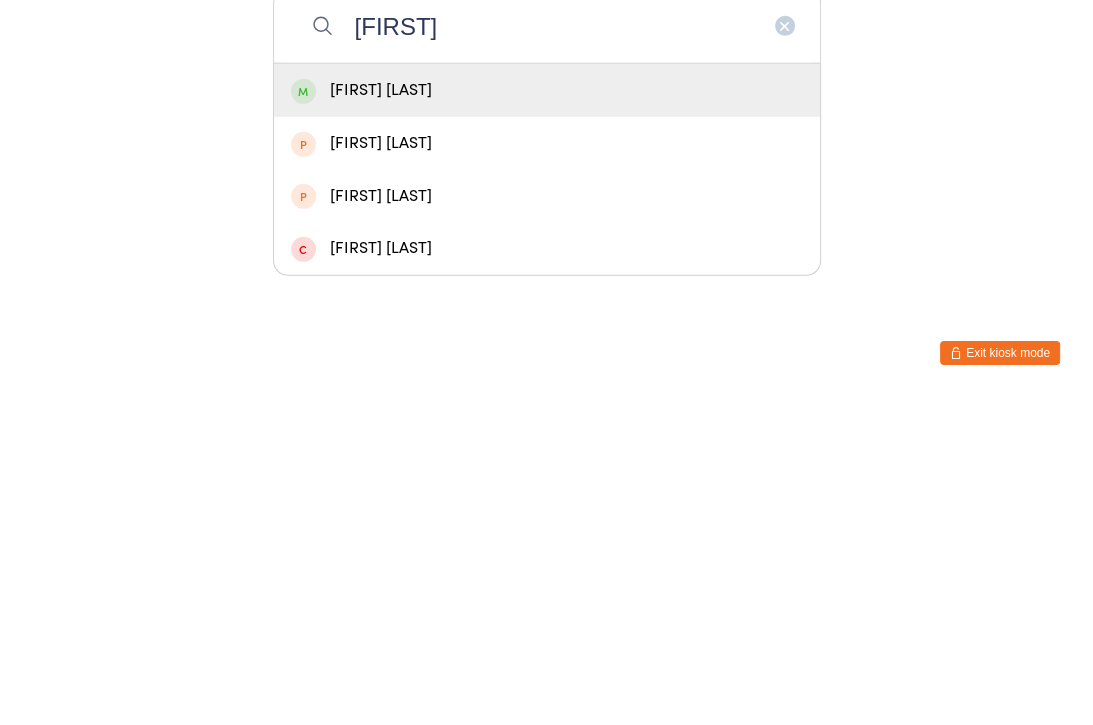 type on "[FIRST]" 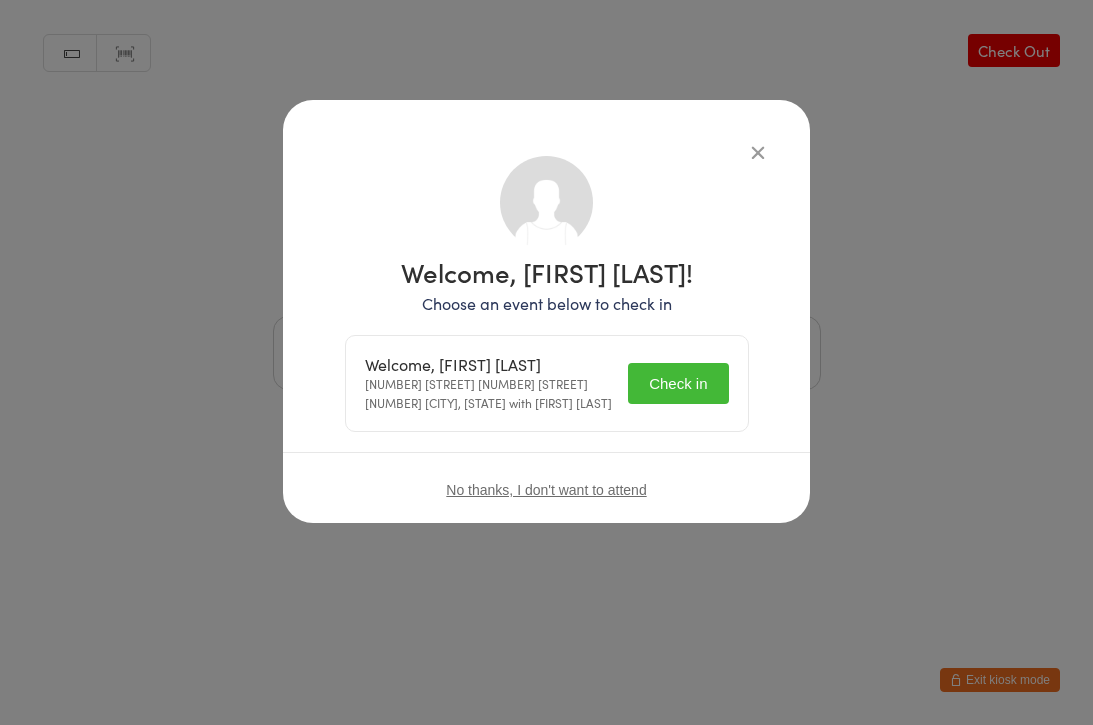 click on "Check in" at bounding box center (678, 383) 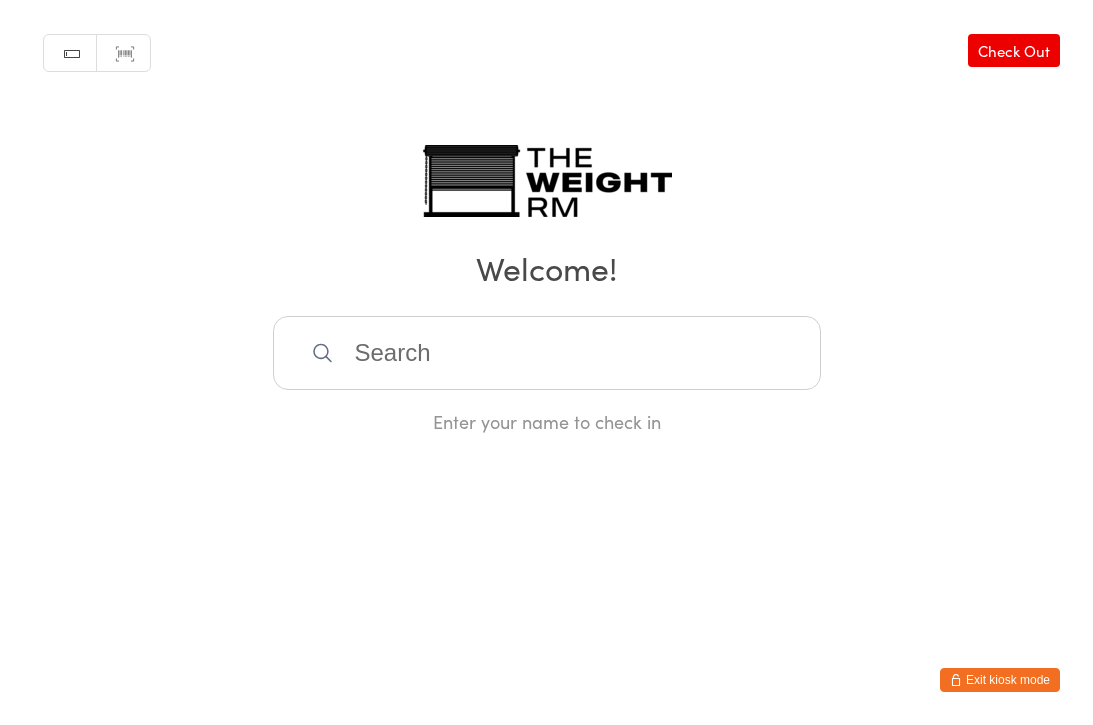 click at bounding box center (547, 353) 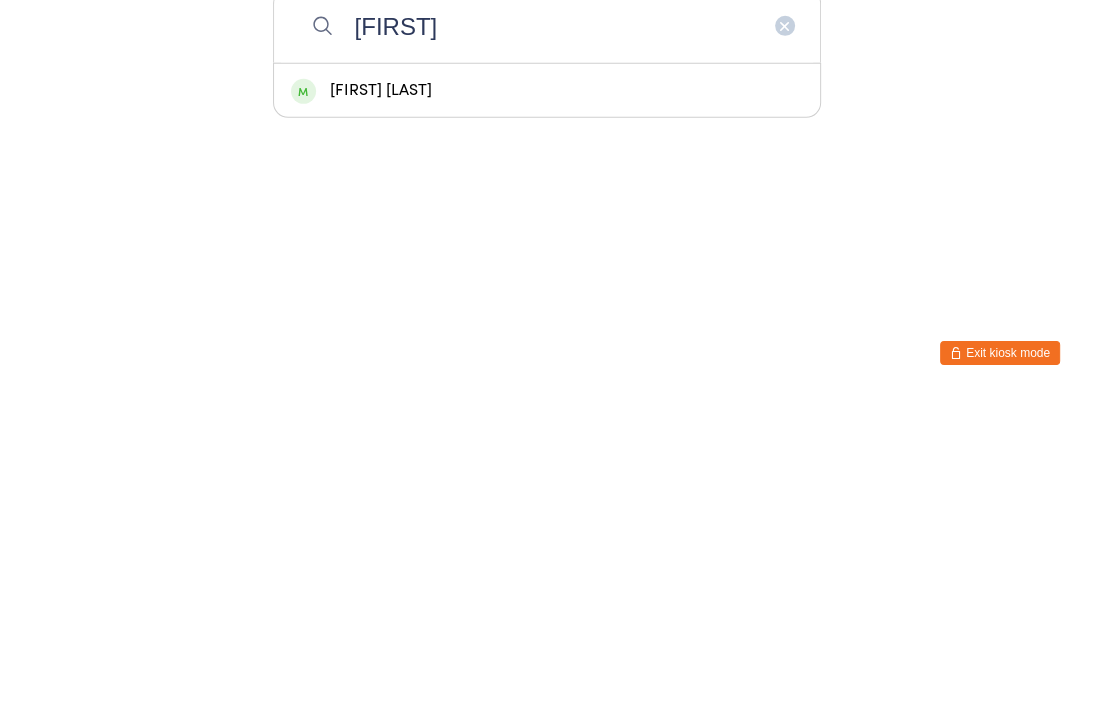 type on "[FIRST]" 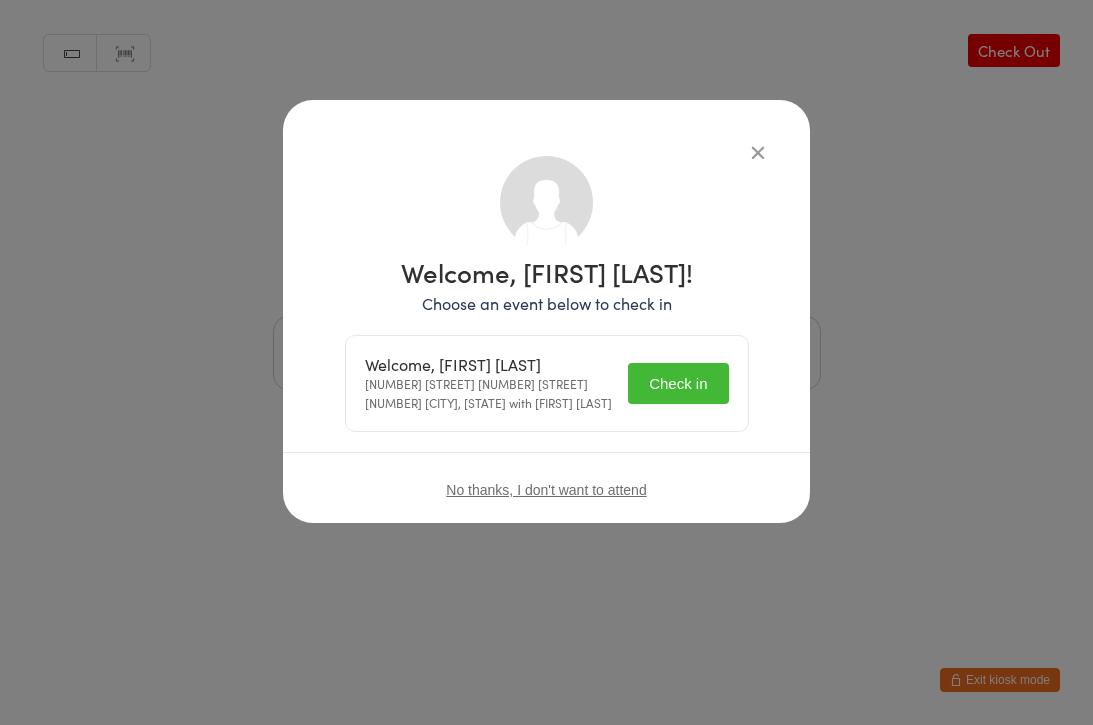 click on "Check in" at bounding box center [678, 383] 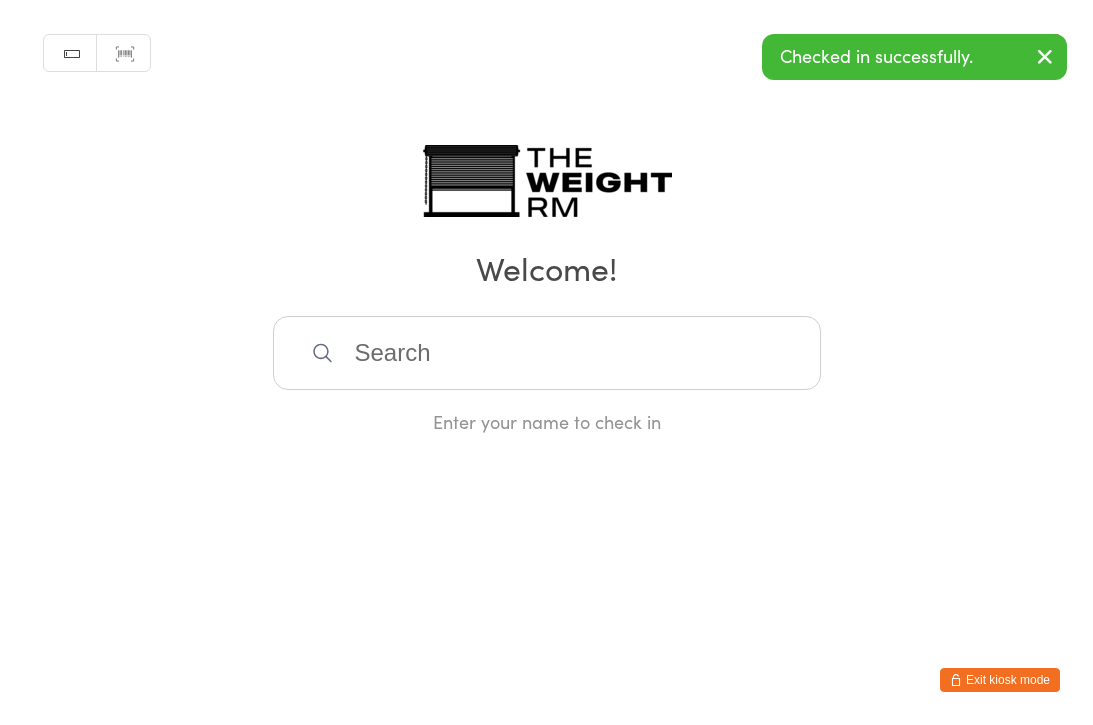 click at bounding box center [547, 353] 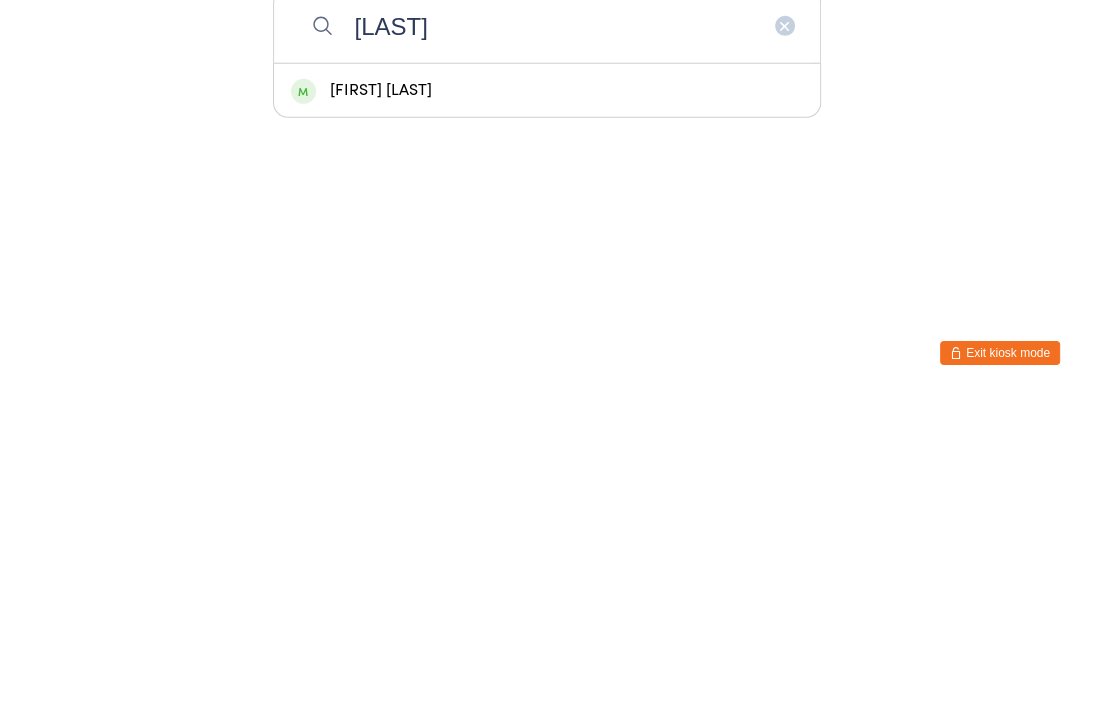 type on "[LAST]" 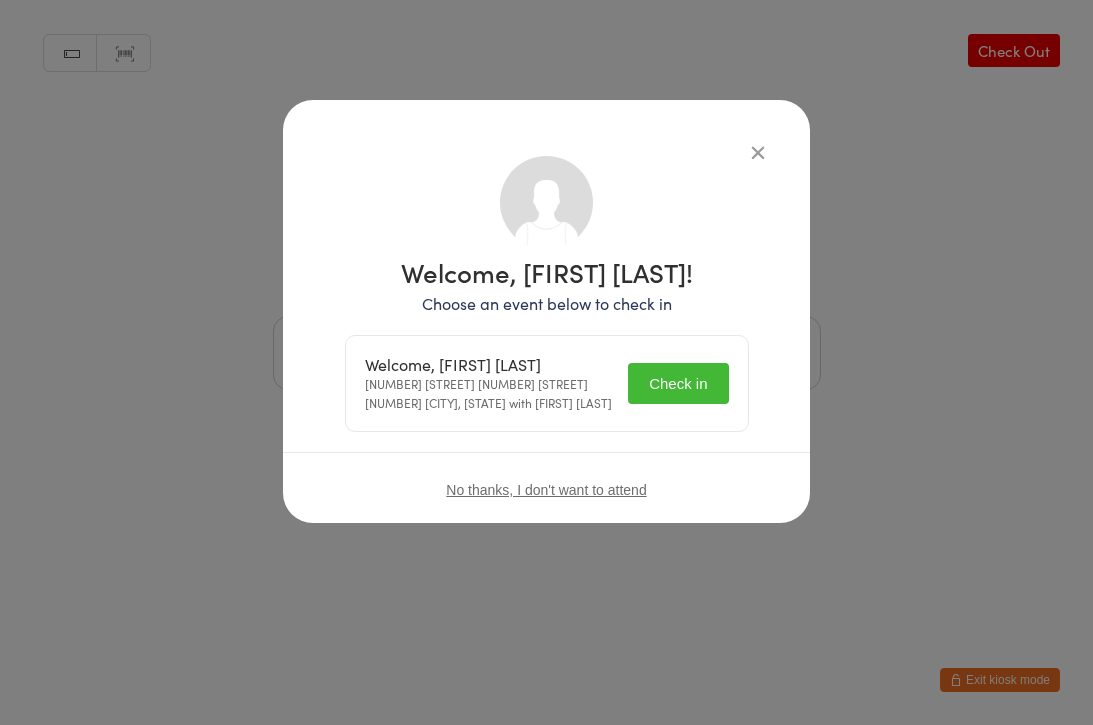 click on "Check in" at bounding box center [678, 383] 